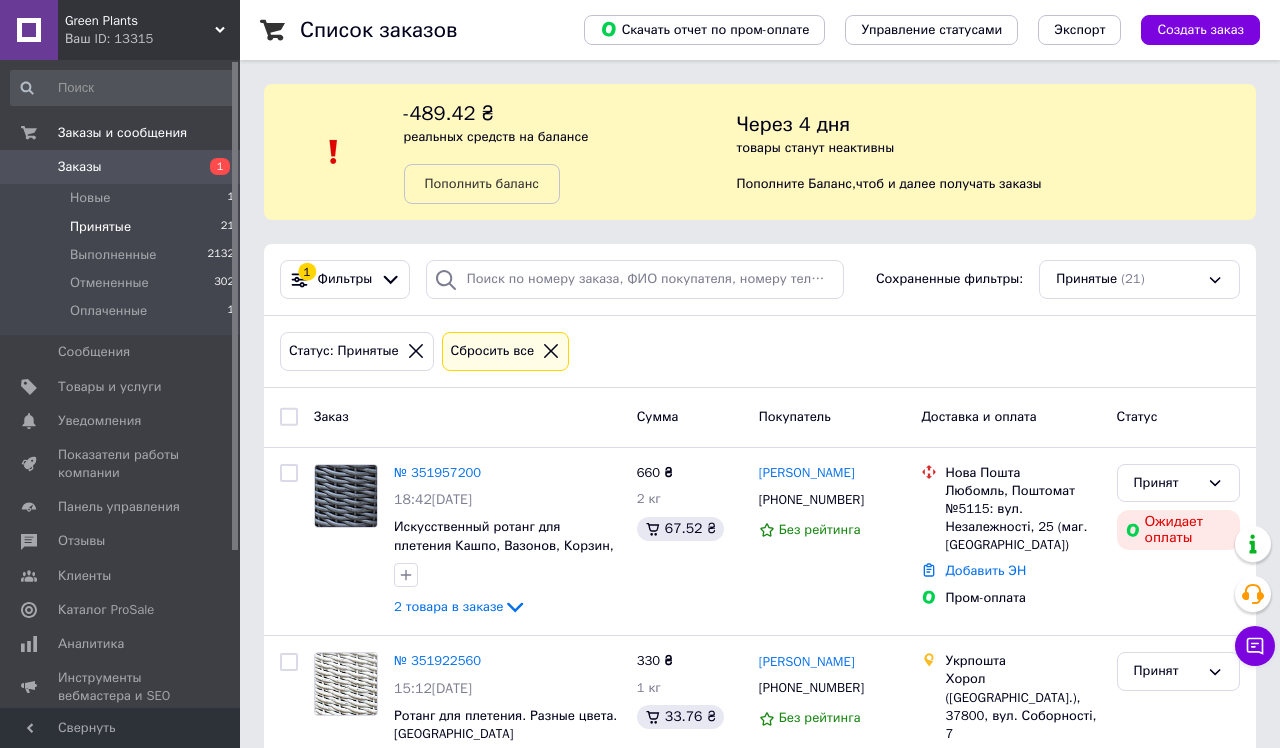 scroll, scrollTop: 0, scrollLeft: 0, axis: both 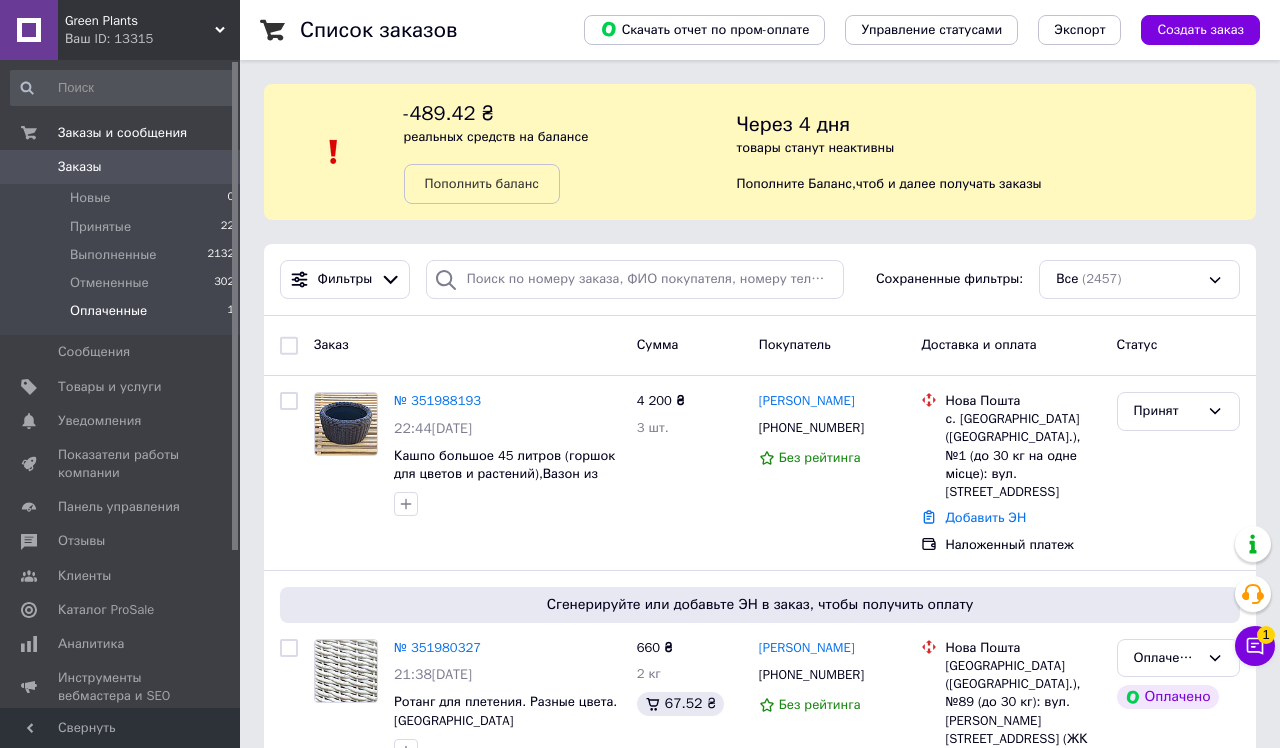 click on "Оплаченные 1" at bounding box center (123, 316) 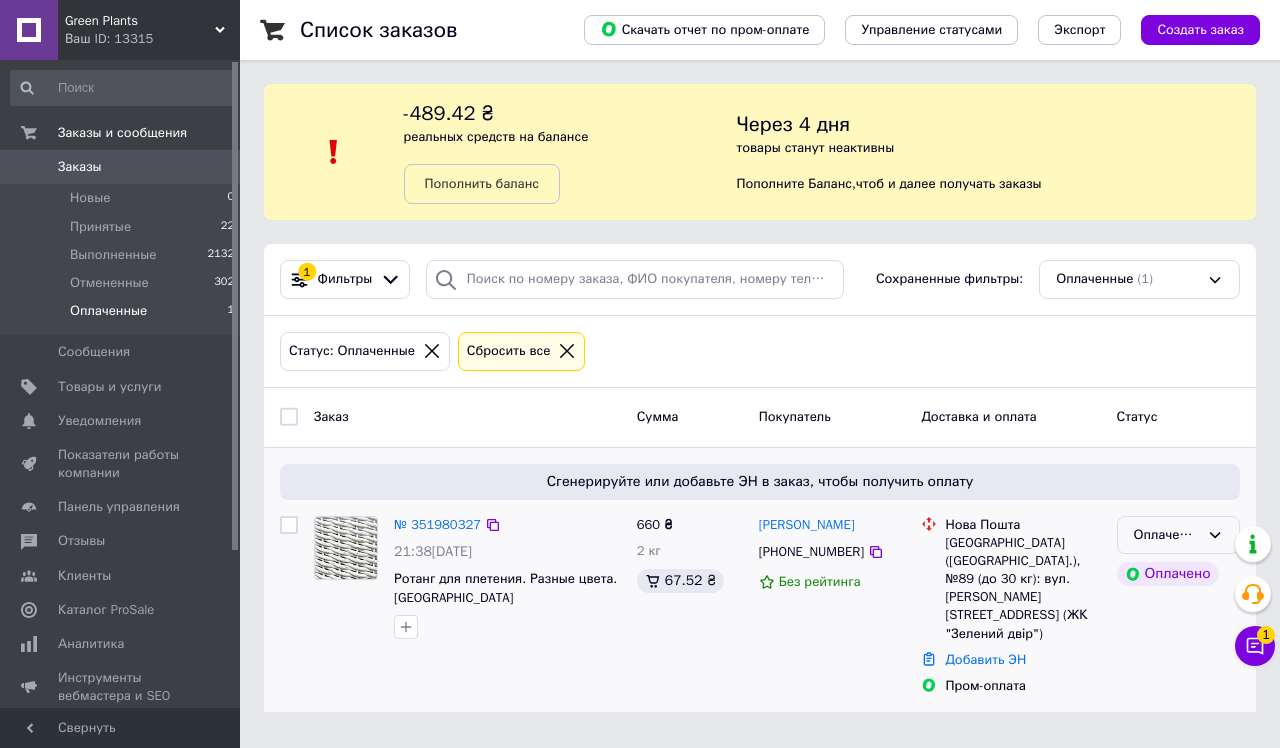click on "Оплаченный" at bounding box center (1166, 535) 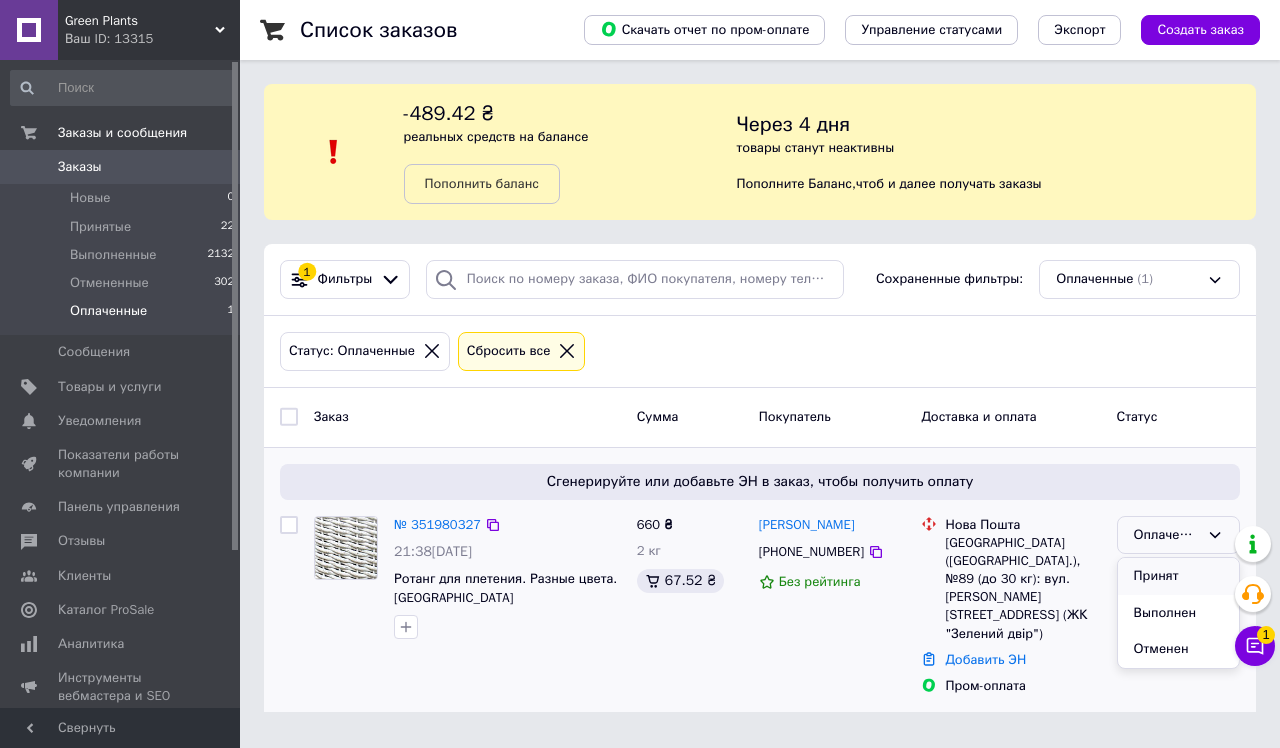 click on "Принят" at bounding box center [1178, 576] 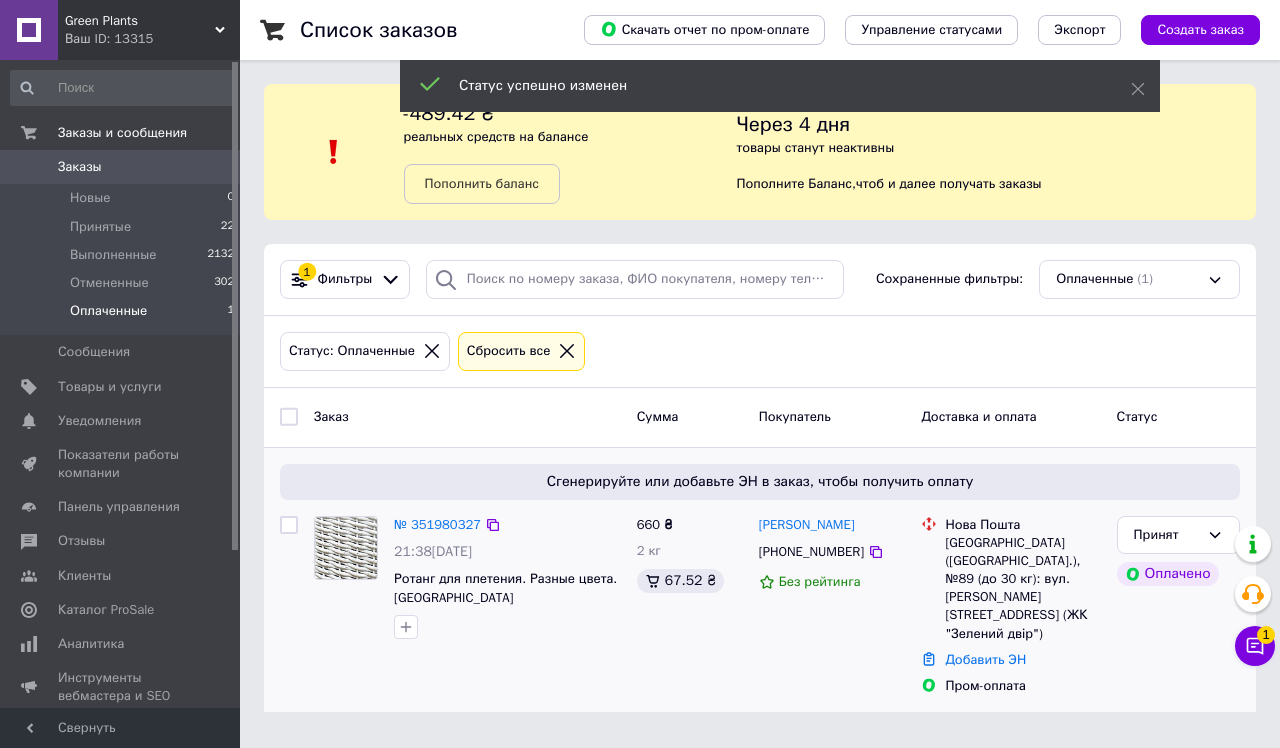 scroll, scrollTop: 0, scrollLeft: 0, axis: both 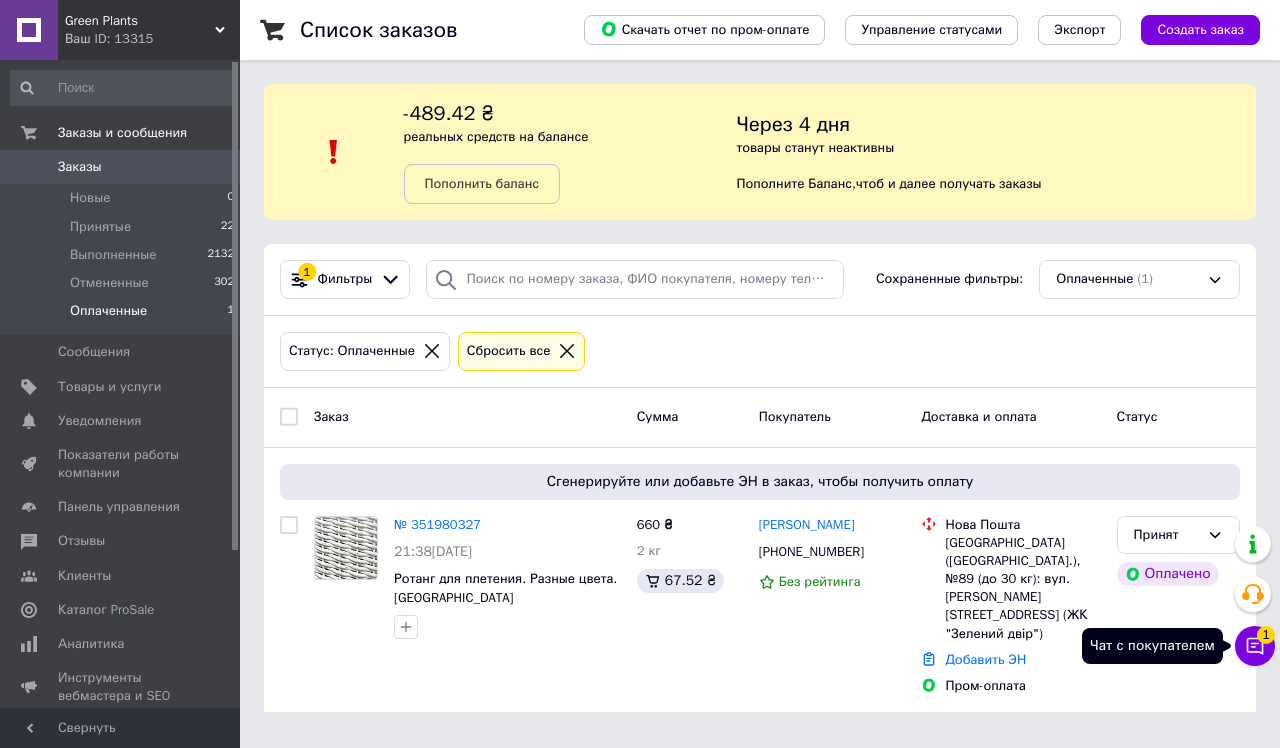 click 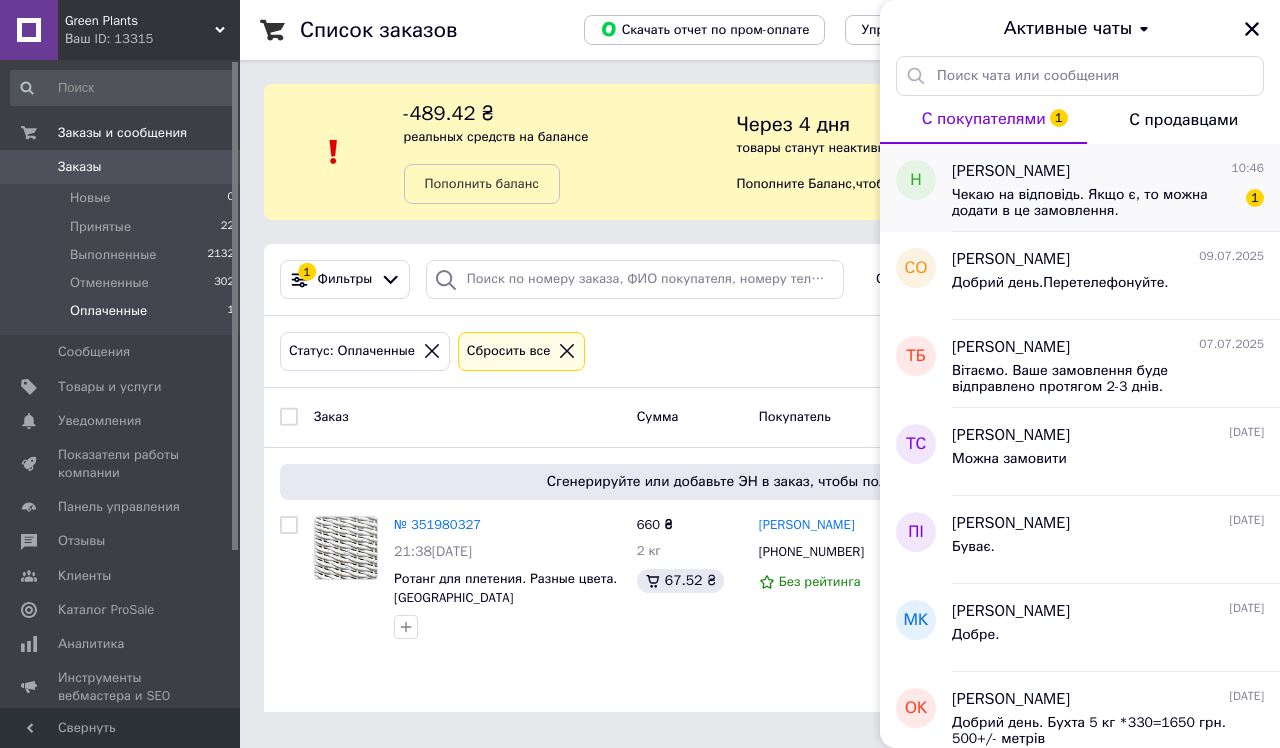 click on "Чекаю на відповідь. Якщо є, то можна додати в це замовлення." at bounding box center (1094, 203) 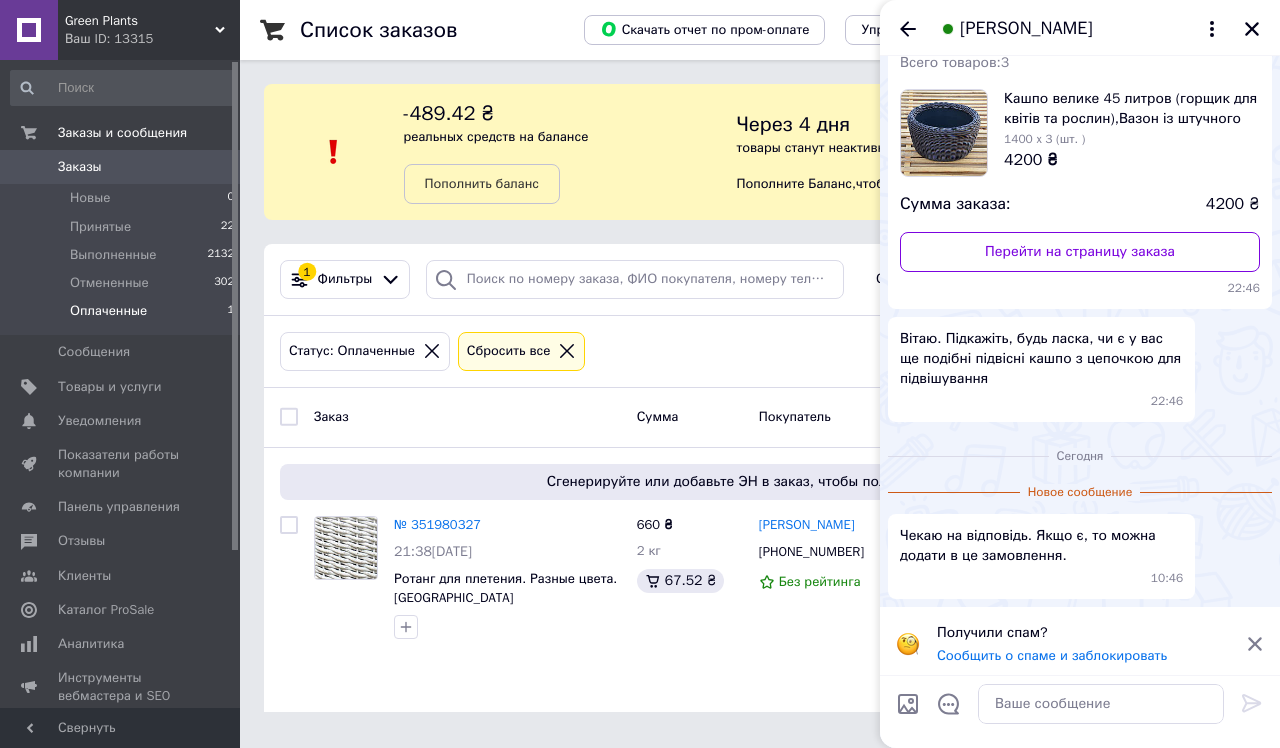 scroll, scrollTop: 93, scrollLeft: 0, axis: vertical 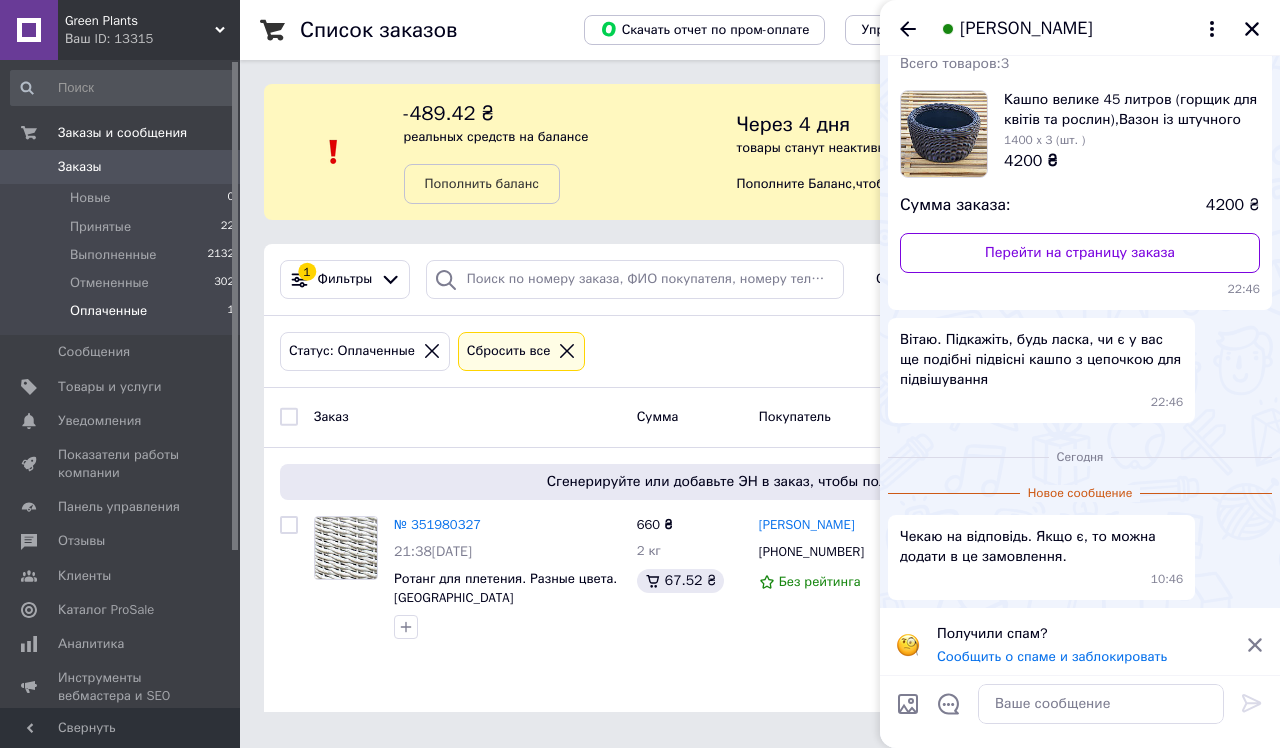 click 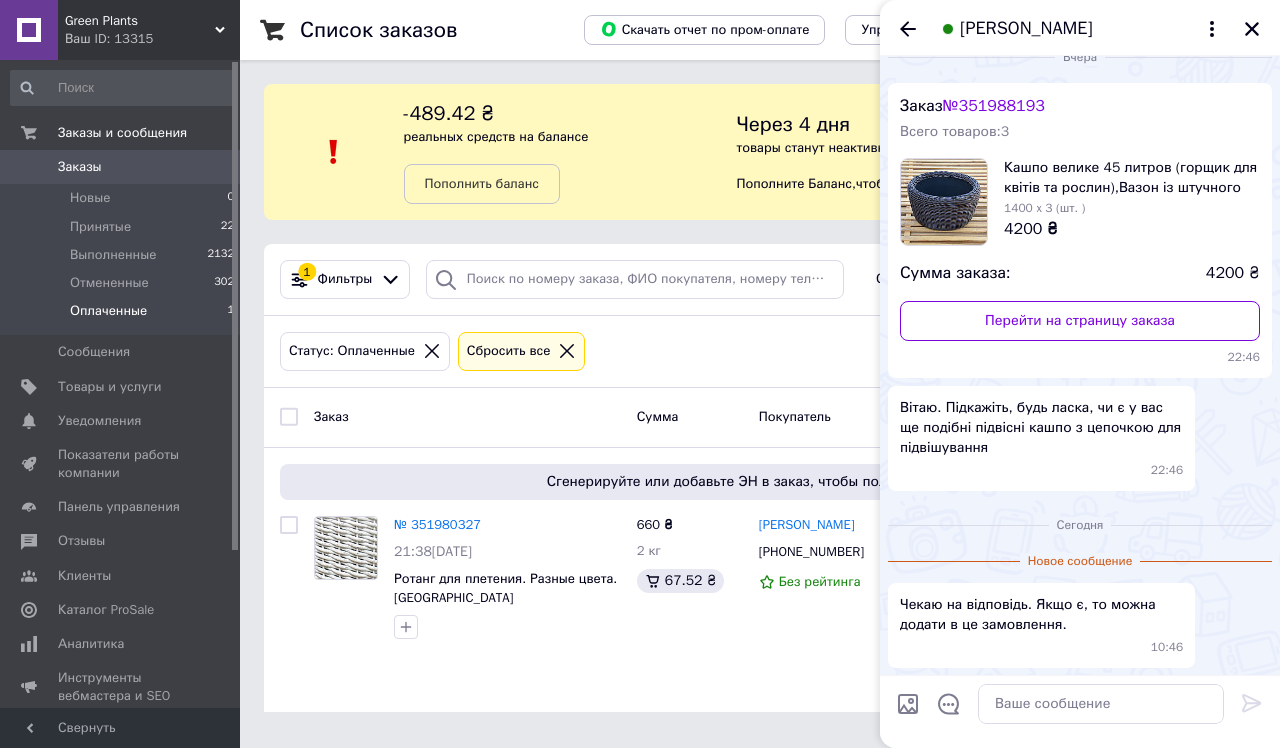 scroll, scrollTop: 24, scrollLeft: 0, axis: vertical 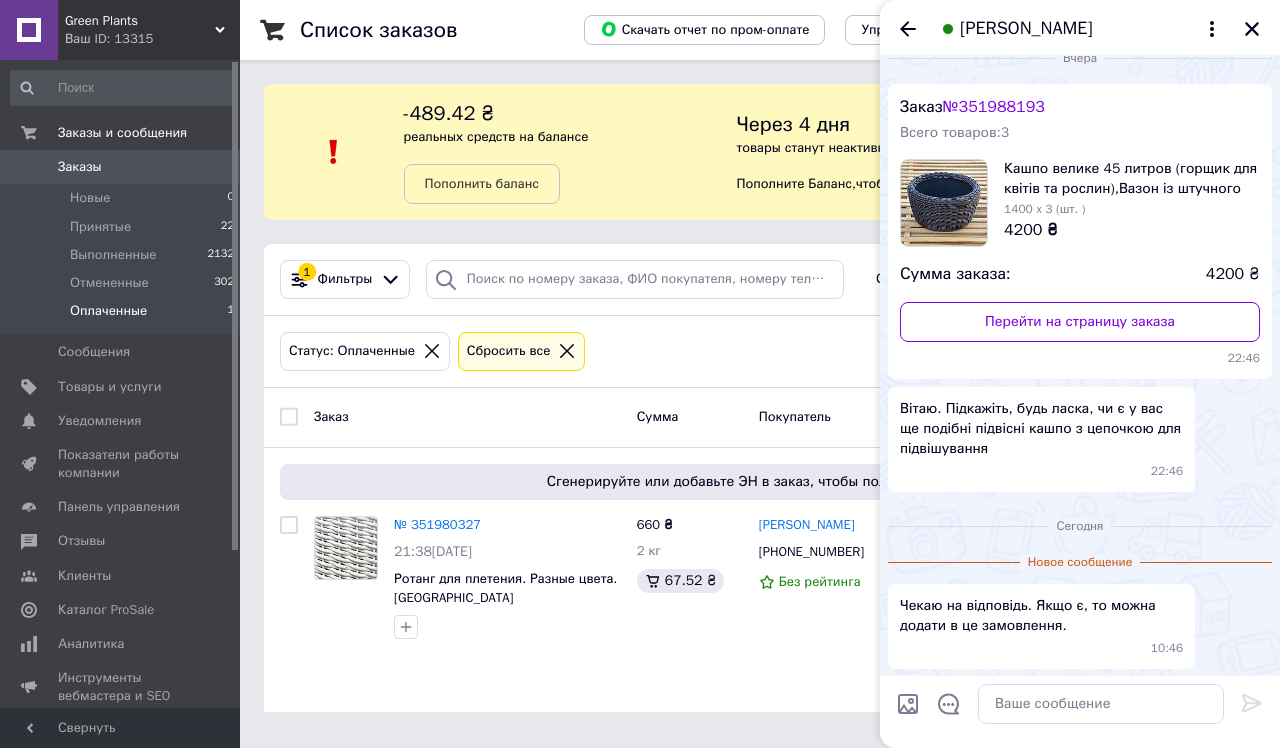 click on "Оплаченные" at bounding box center (108, 311) 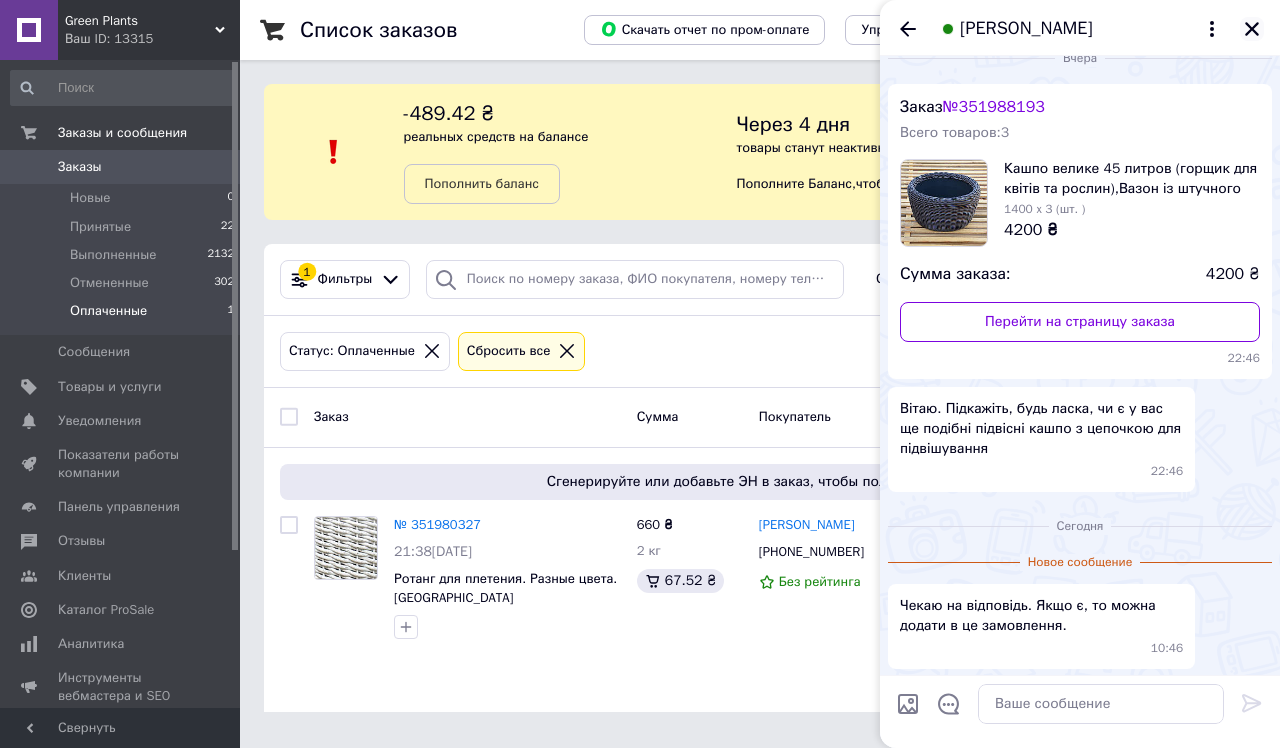 click 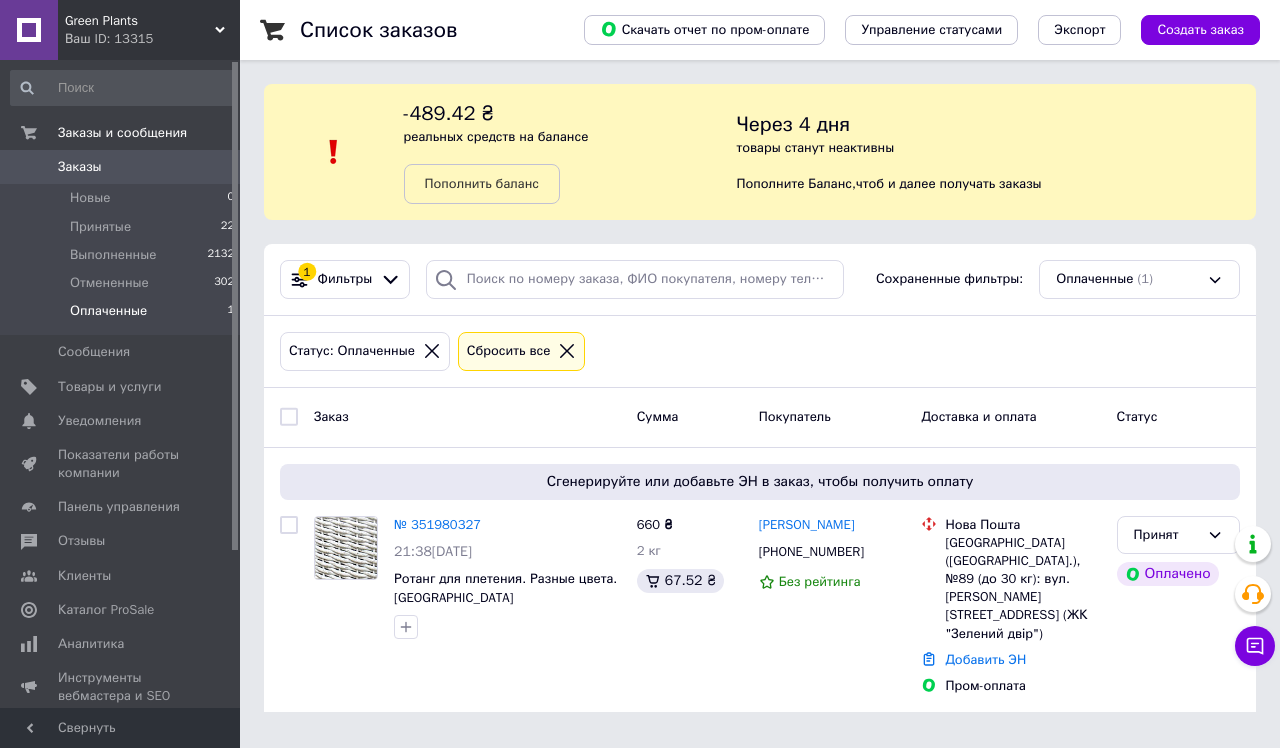 scroll, scrollTop: 0, scrollLeft: 0, axis: both 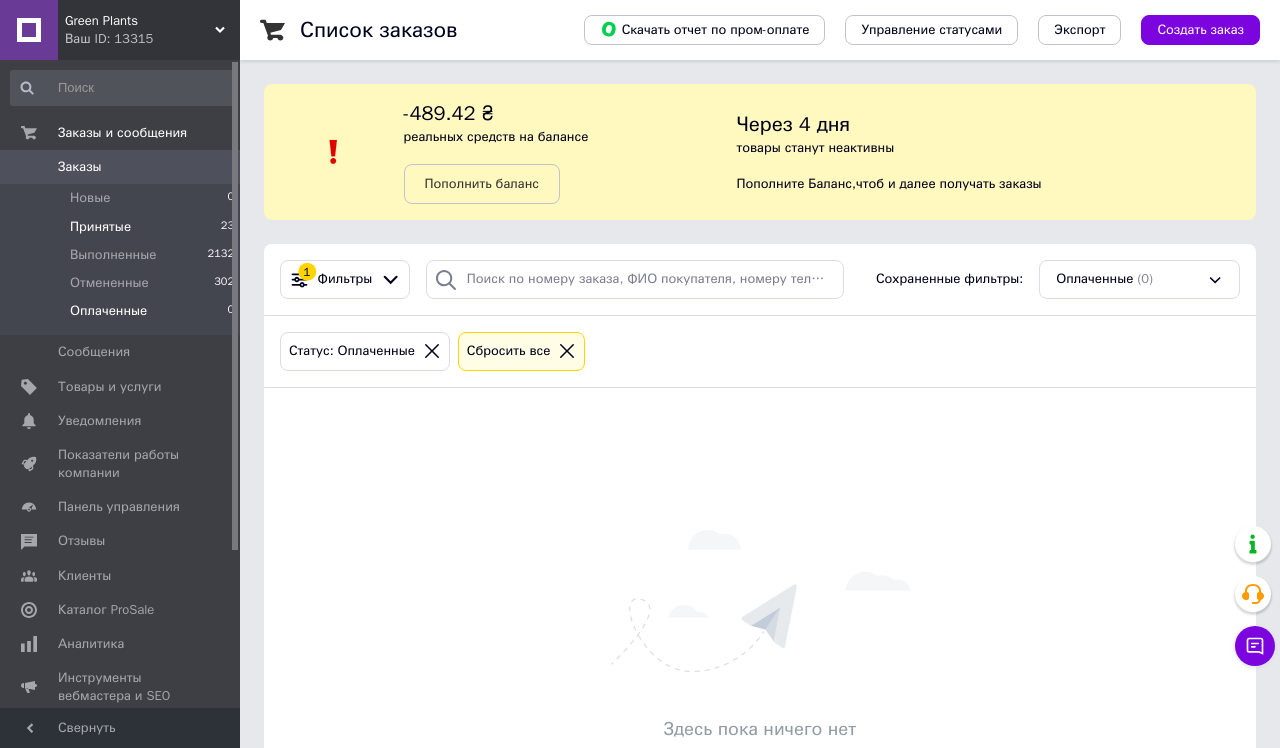 click on "Принятые" at bounding box center [100, 227] 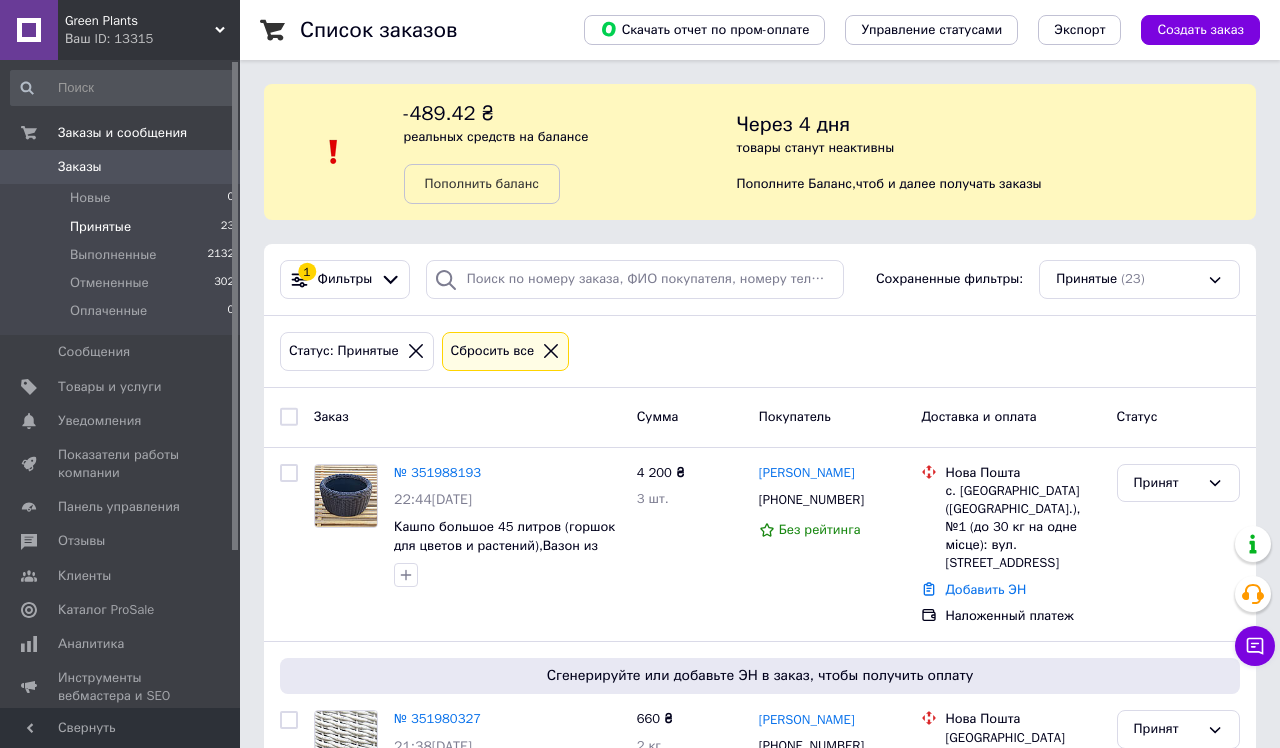 scroll, scrollTop: 0, scrollLeft: 0, axis: both 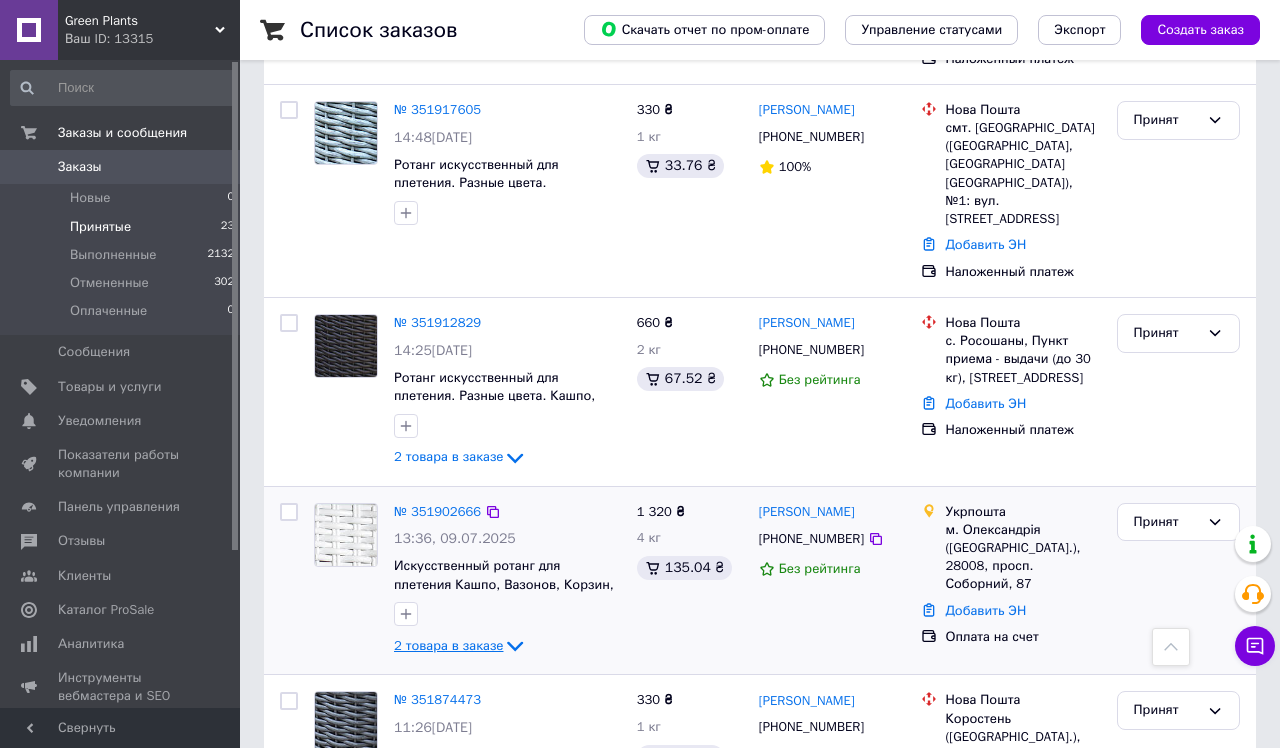 click 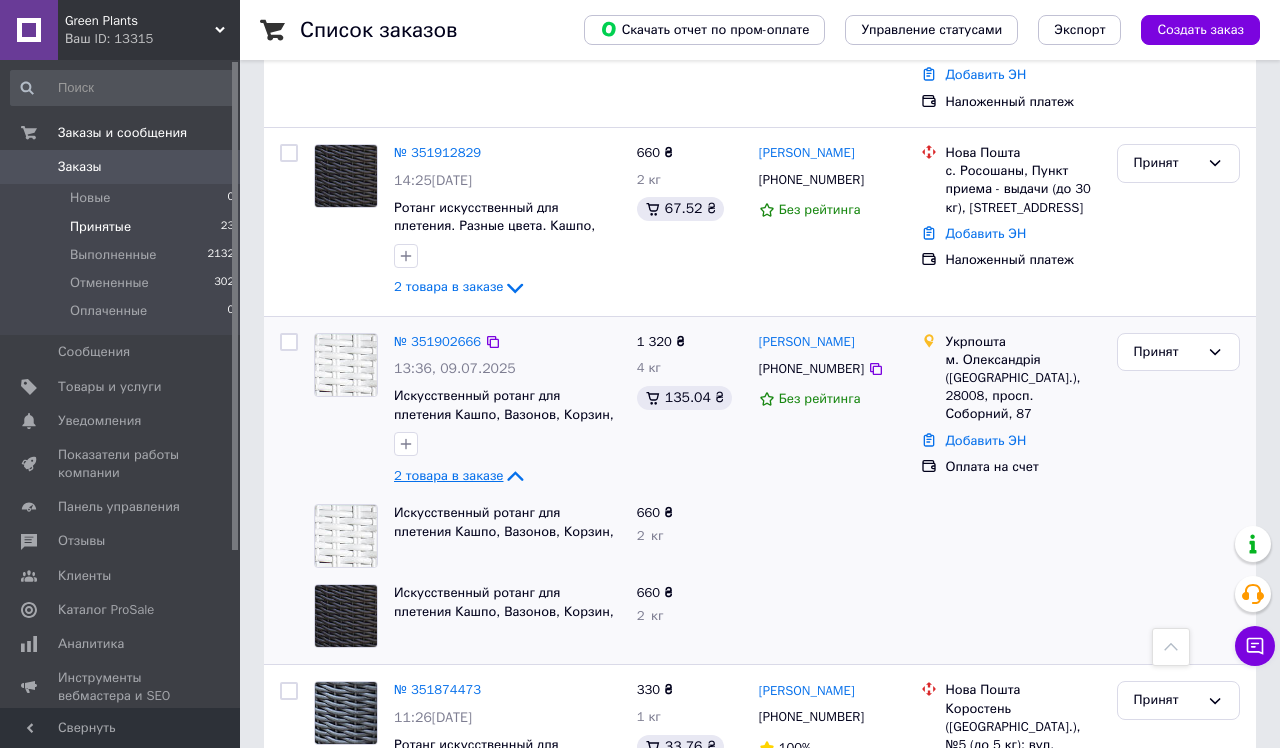 scroll, scrollTop: 1358, scrollLeft: 0, axis: vertical 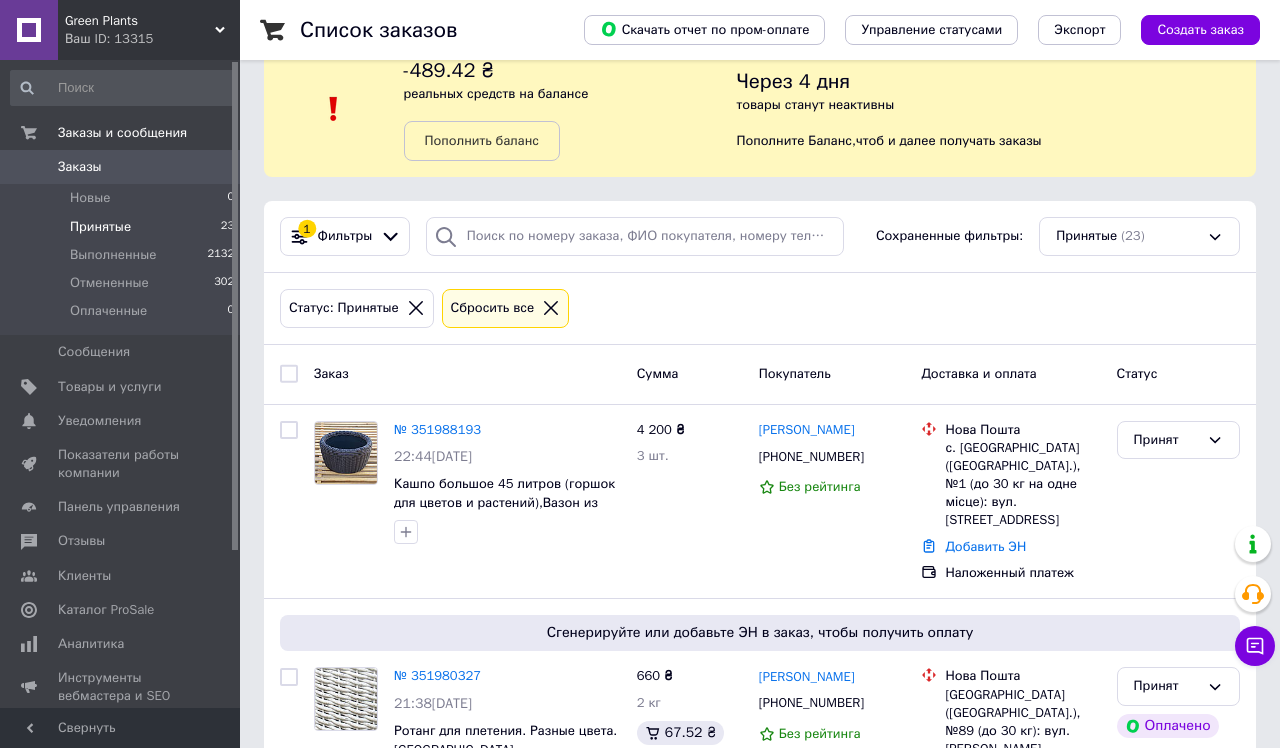 click on "Принятые 23" at bounding box center [123, 227] 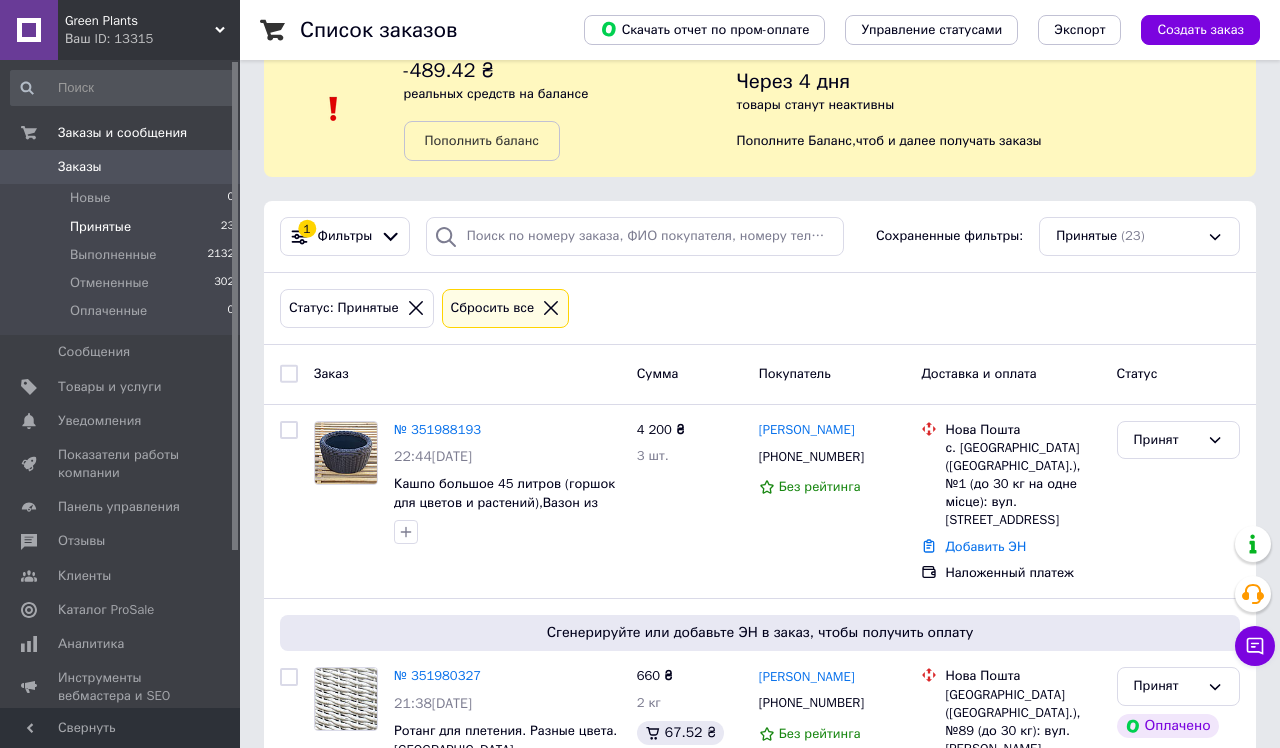 click on "Принятые" at bounding box center (100, 227) 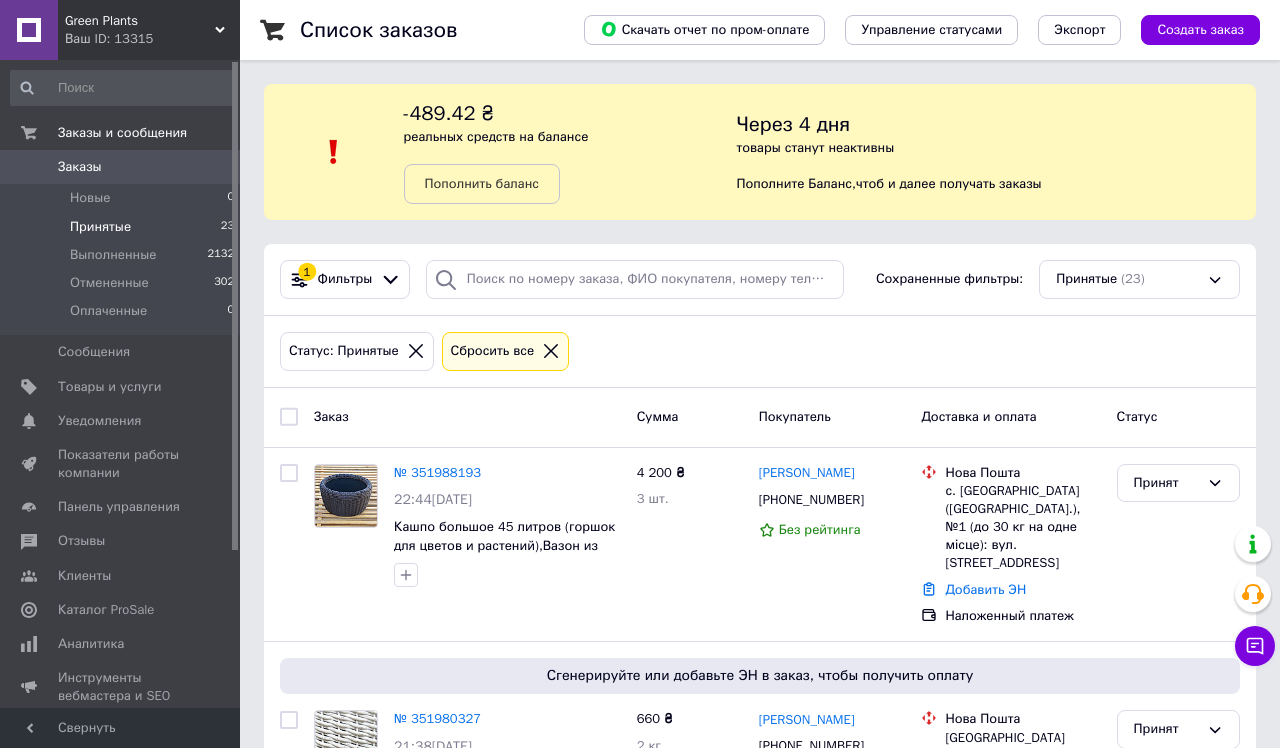 scroll, scrollTop: 0, scrollLeft: 0, axis: both 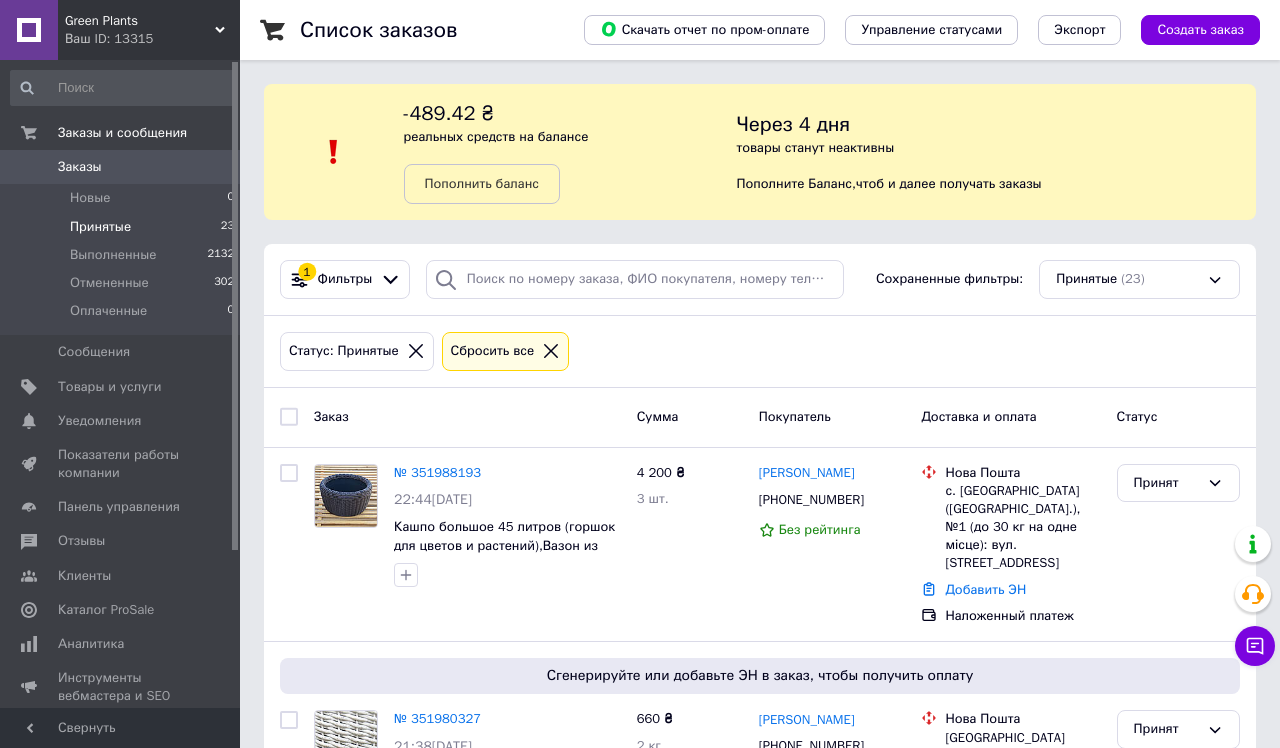 click on "Принятые 23" at bounding box center (123, 227) 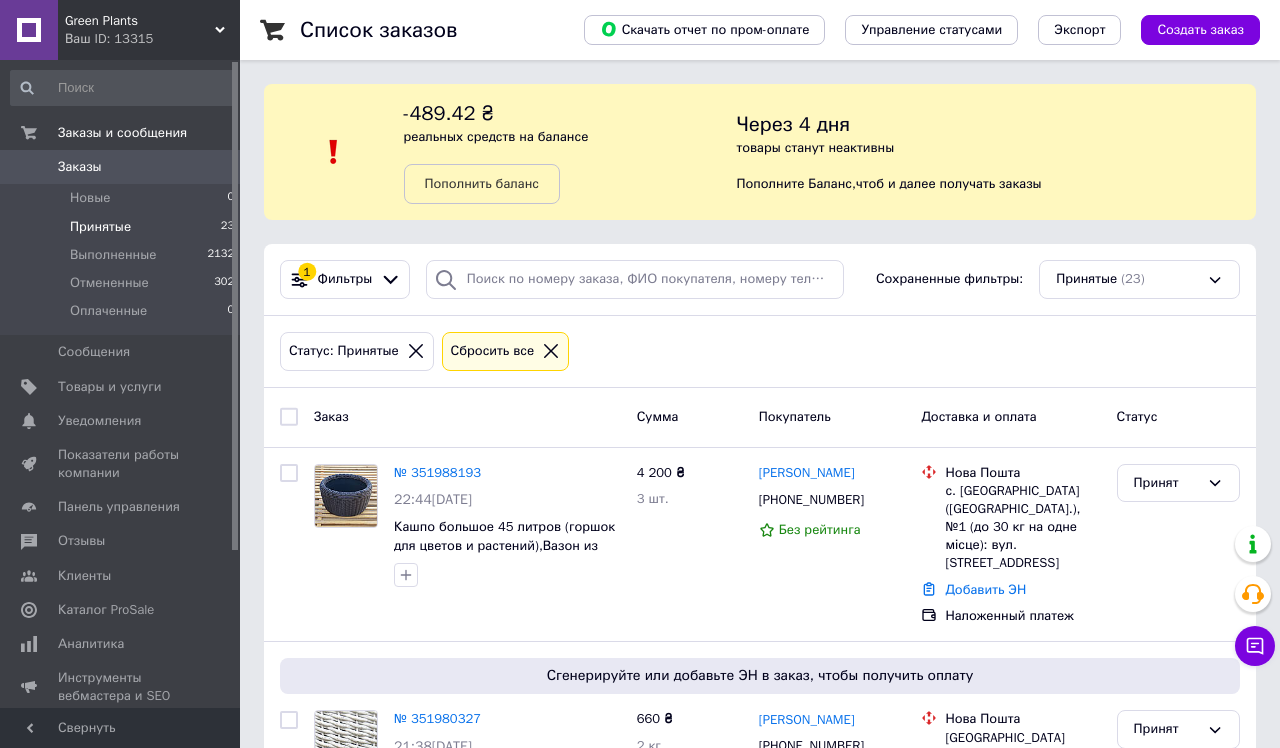 scroll, scrollTop: 0, scrollLeft: 0, axis: both 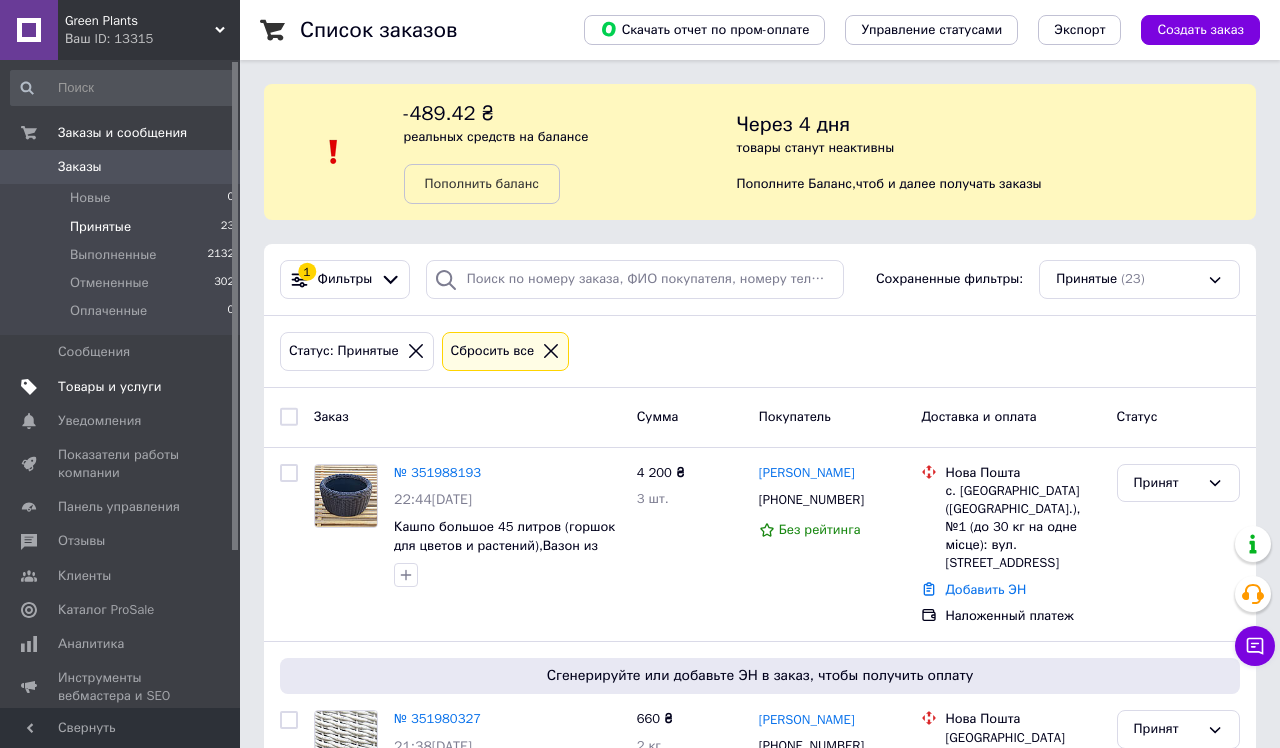 click on "Товары и услуги" at bounding box center (110, 387) 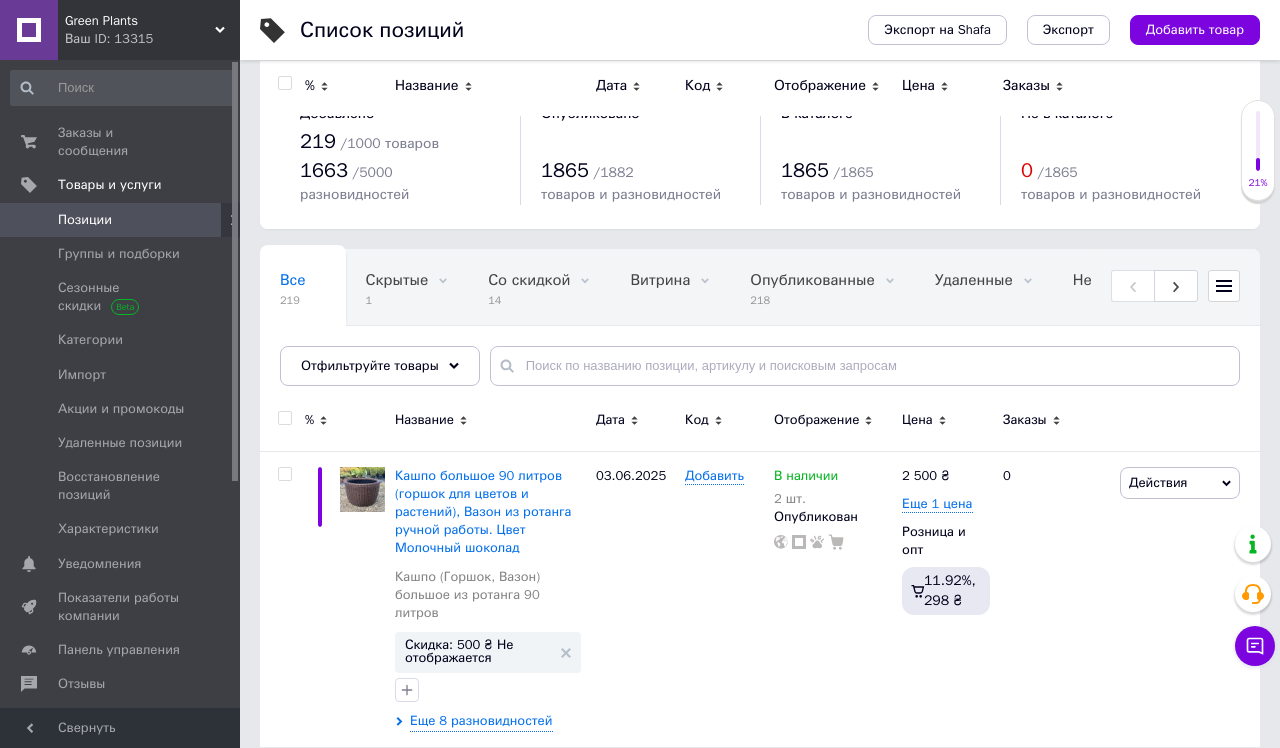 scroll, scrollTop: 0, scrollLeft: 0, axis: both 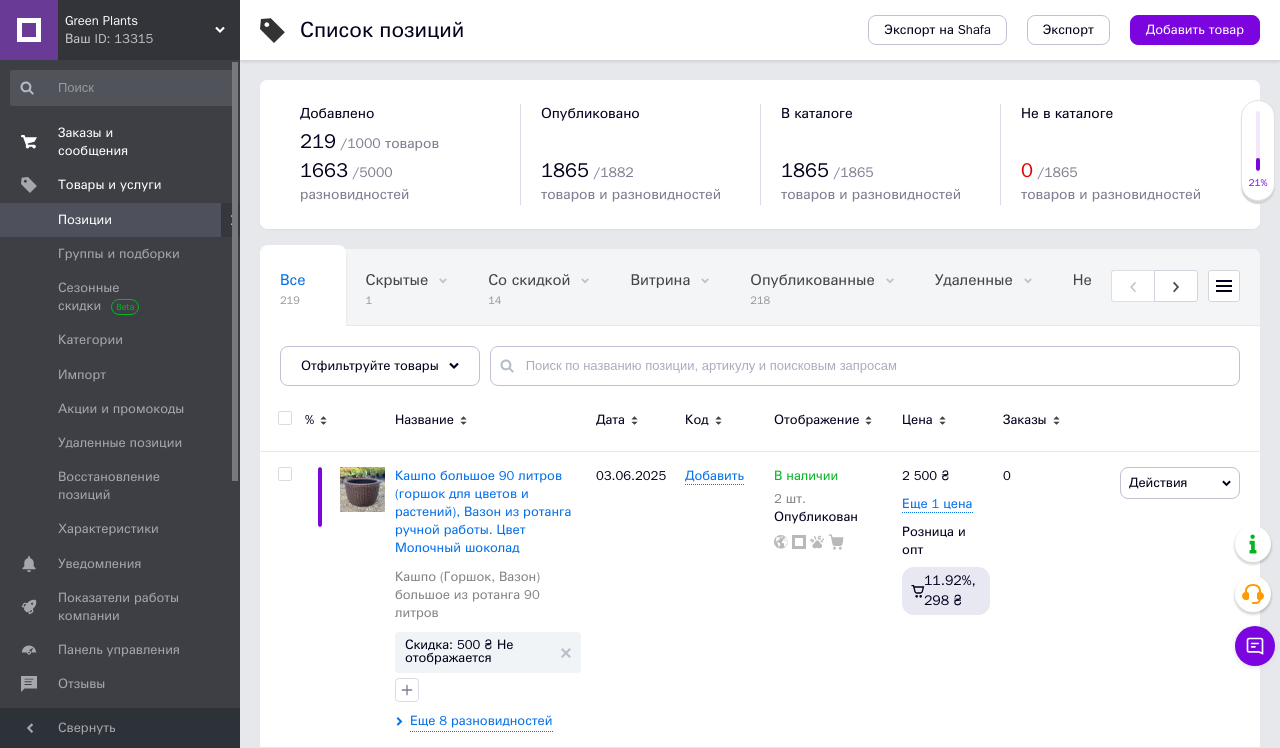 click on "Заказы и сообщения" at bounding box center (121, 142) 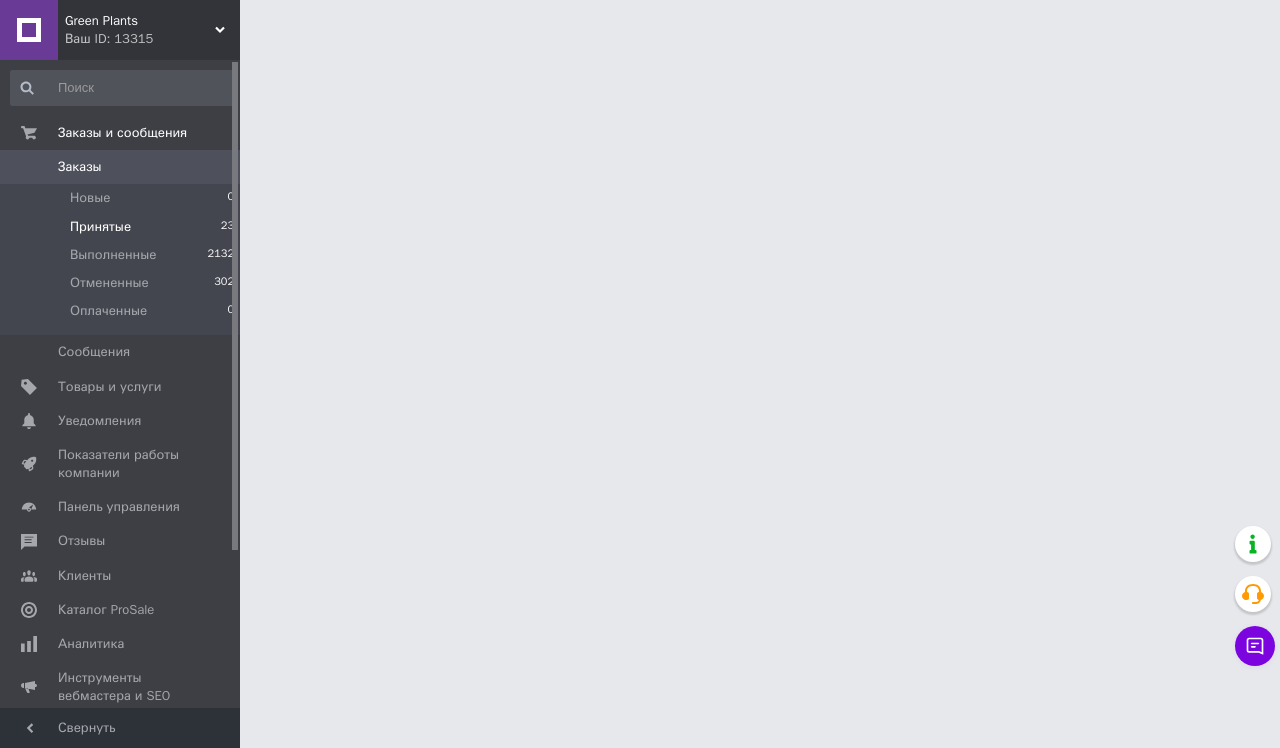 click on "Принятые" at bounding box center (100, 227) 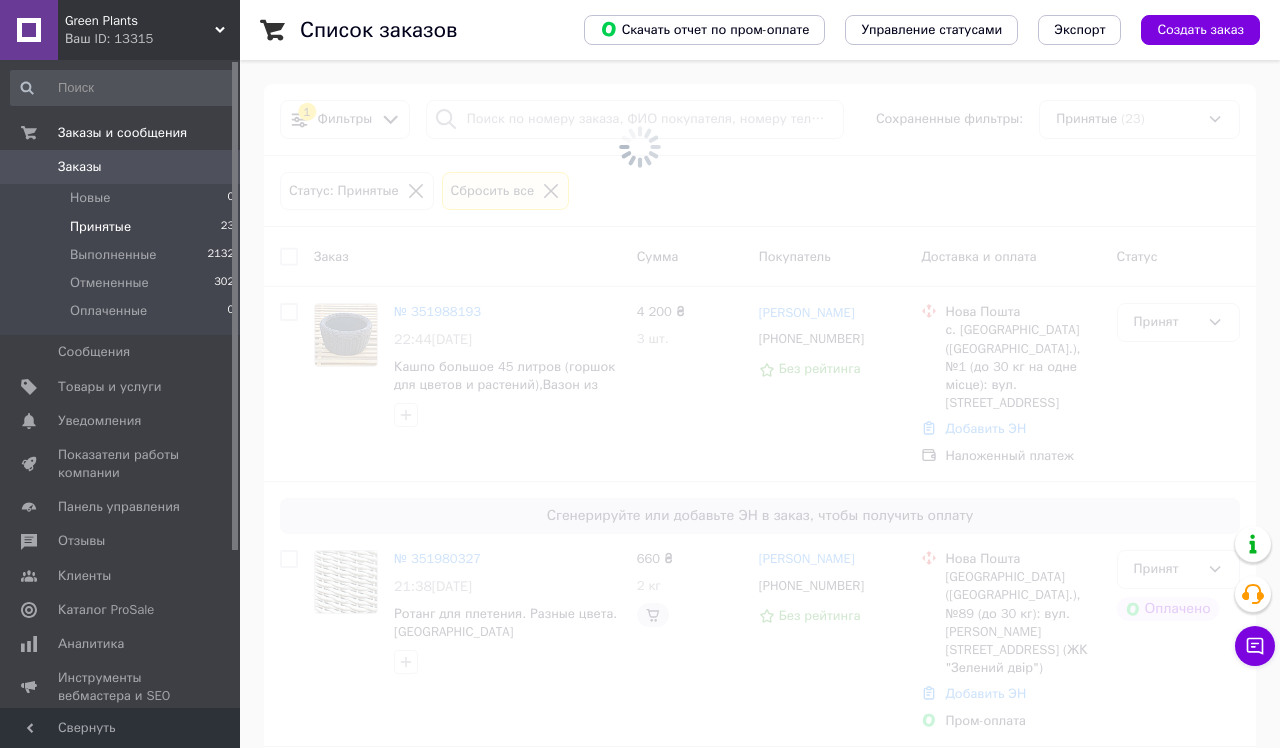click on "Принятые" at bounding box center (100, 227) 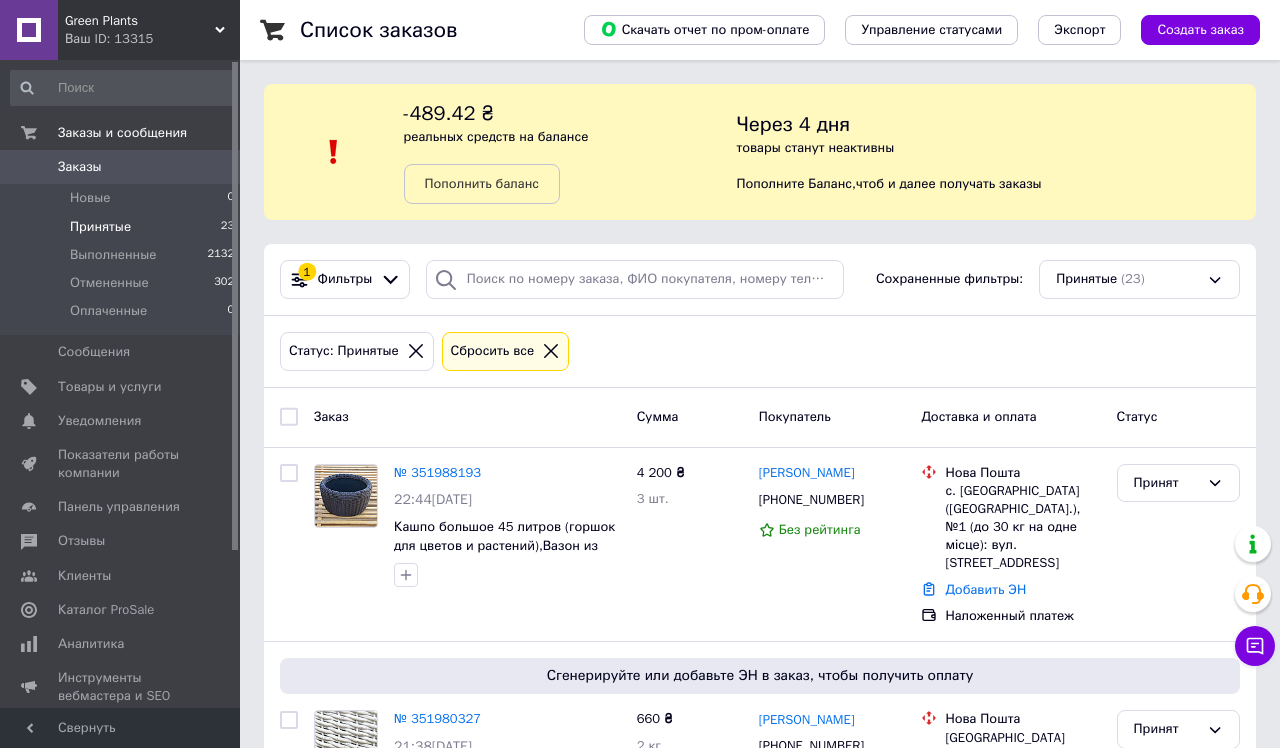 scroll, scrollTop: 0, scrollLeft: 0, axis: both 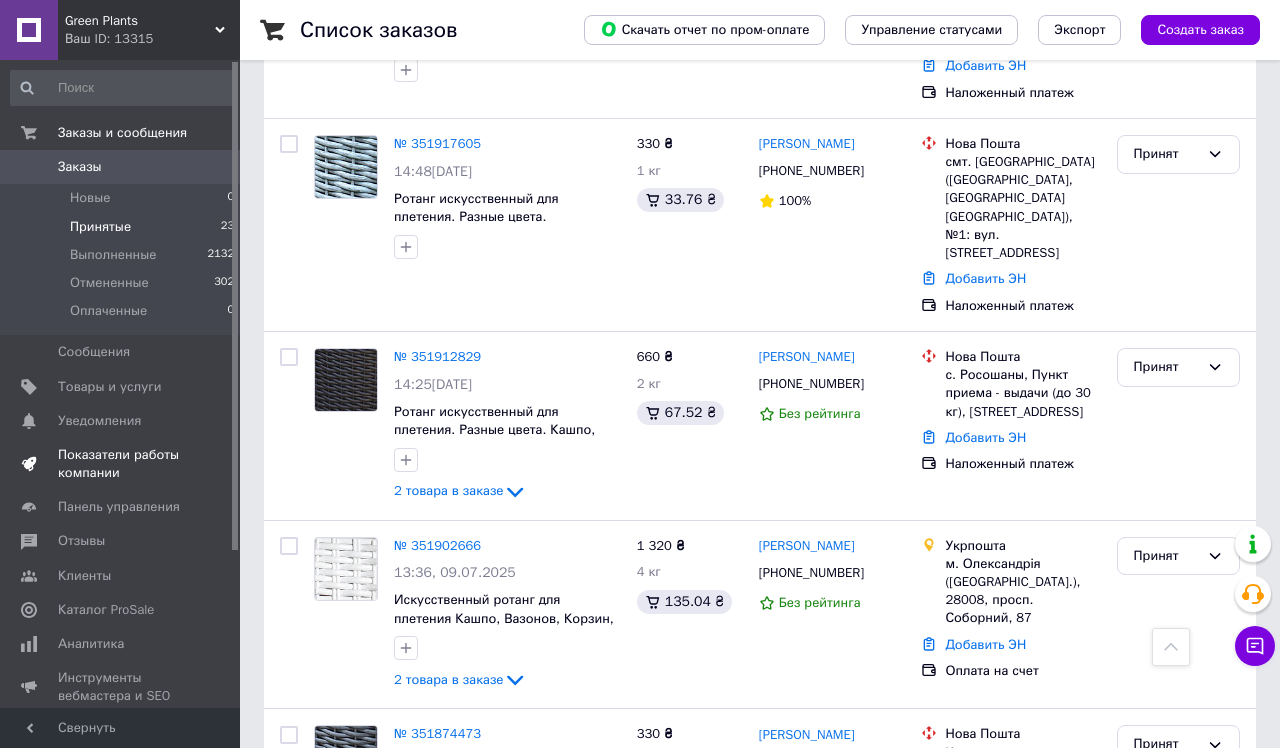 click on "Показатели работы компании" at bounding box center [121, 464] 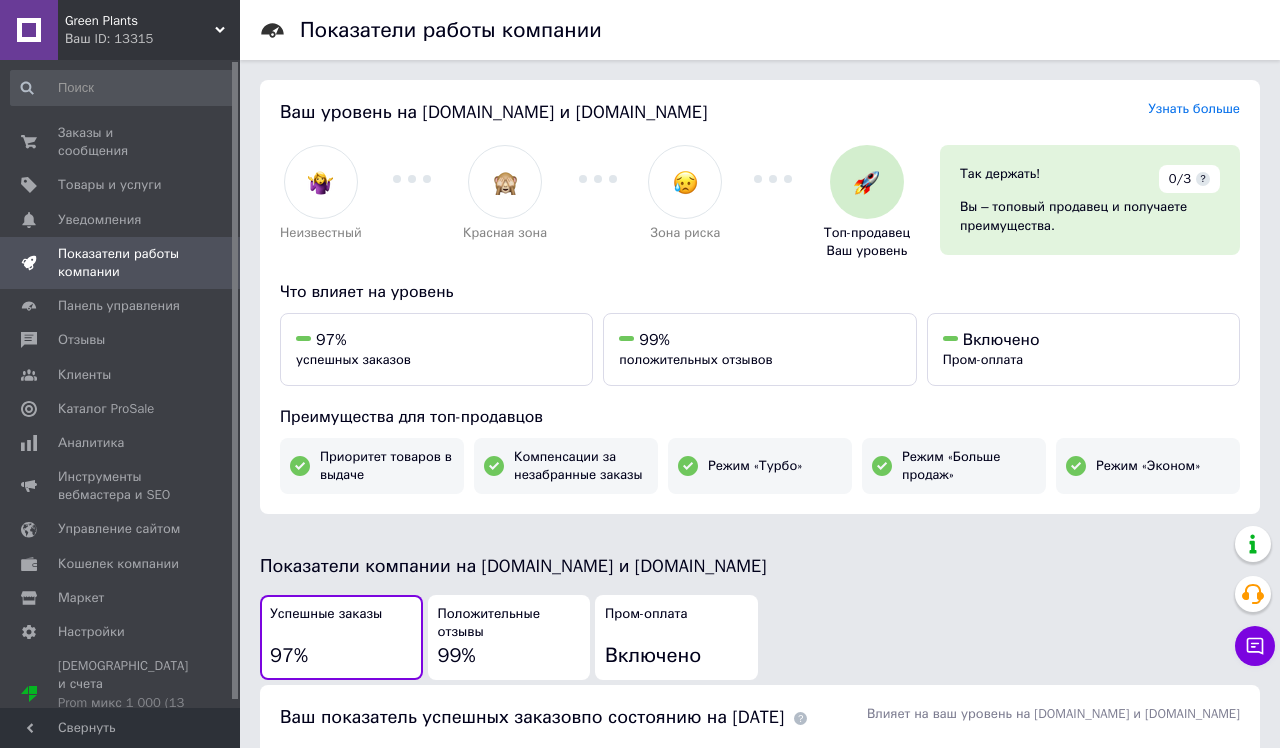 scroll, scrollTop: 0, scrollLeft: 0, axis: both 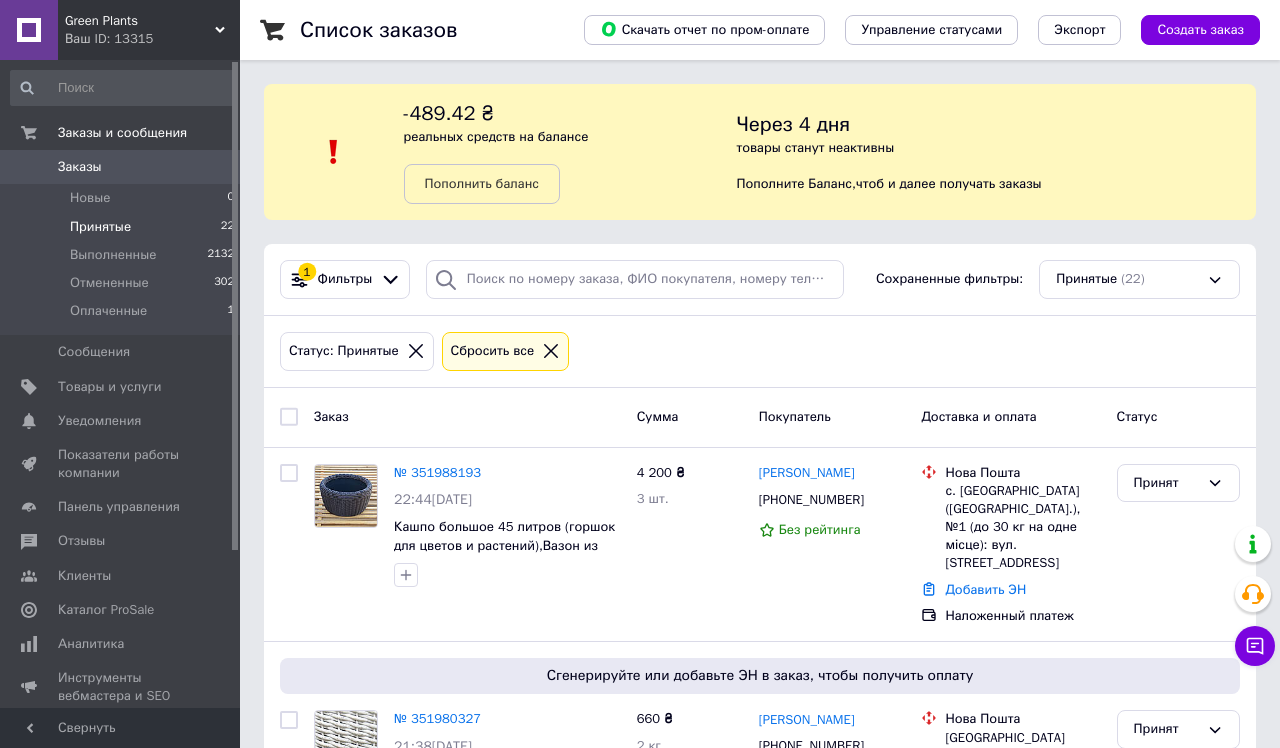 click on "Принятые 22" at bounding box center (123, 227) 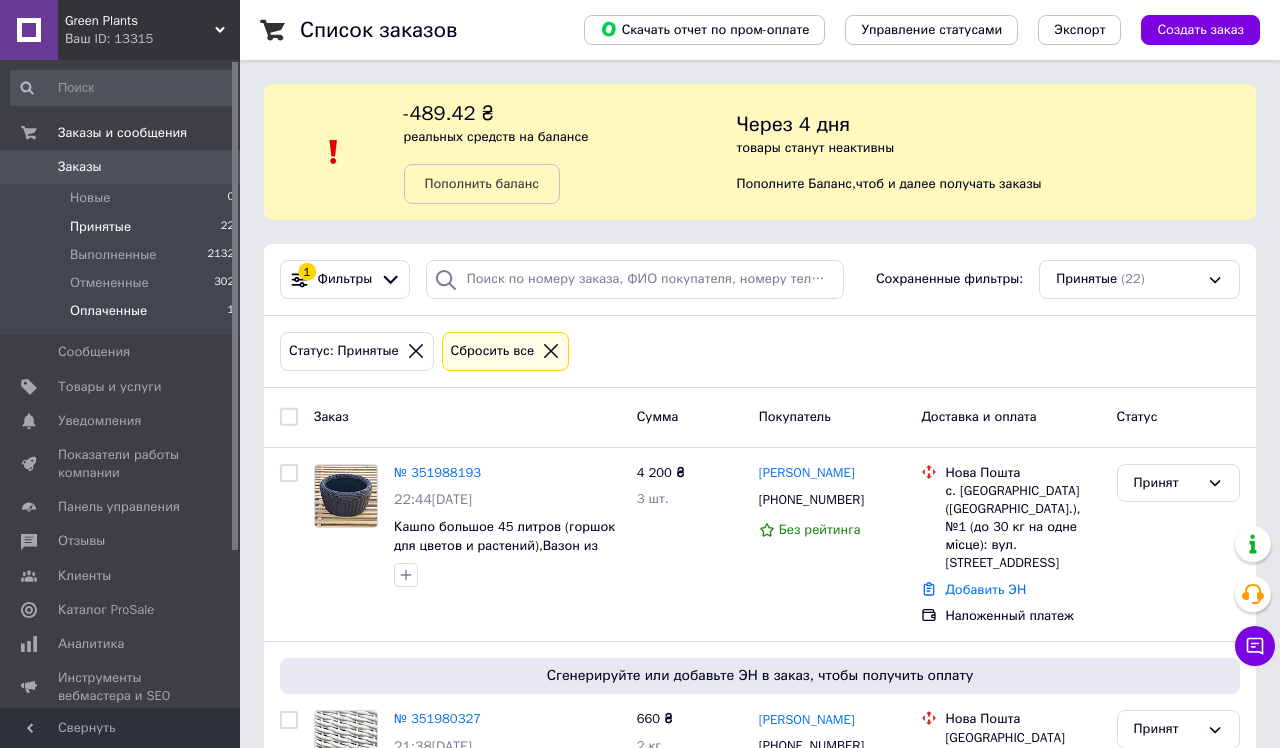 click on "Оплаченные" at bounding box center [108, 311] 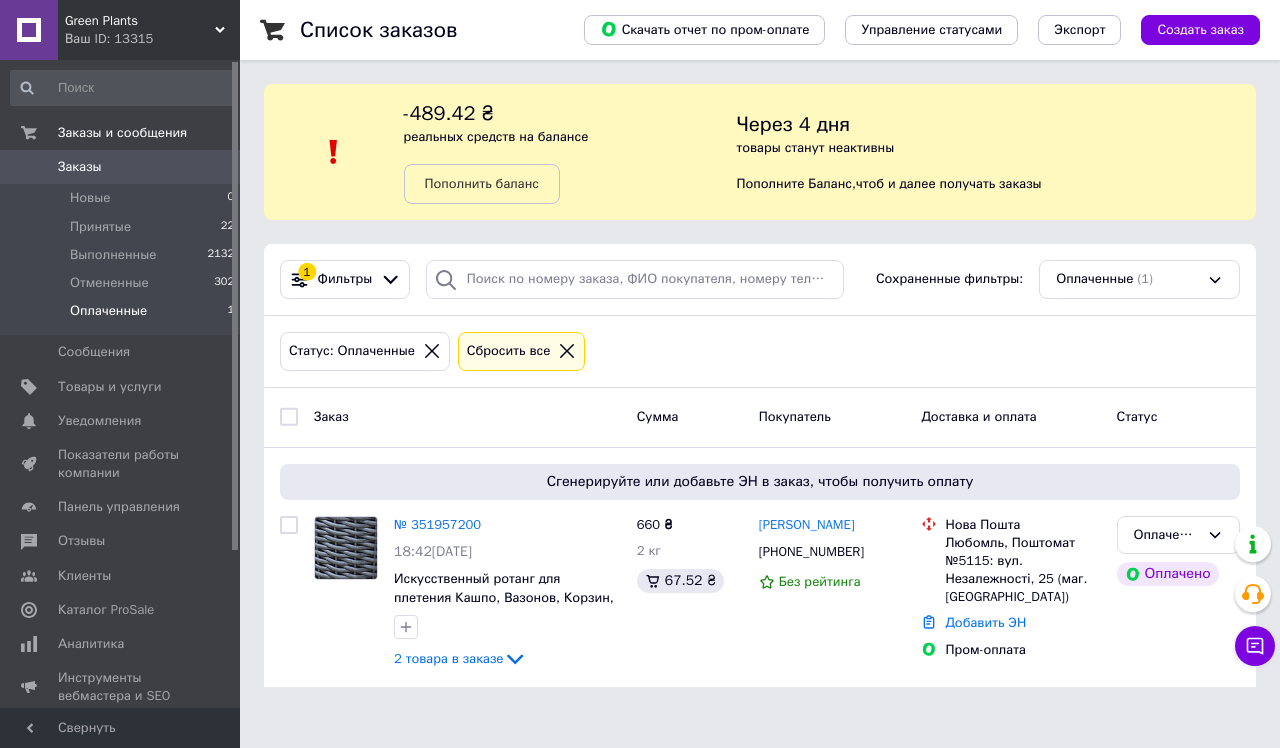 scroll, scrollTop: 0, scrollLeft: 0, axis: both 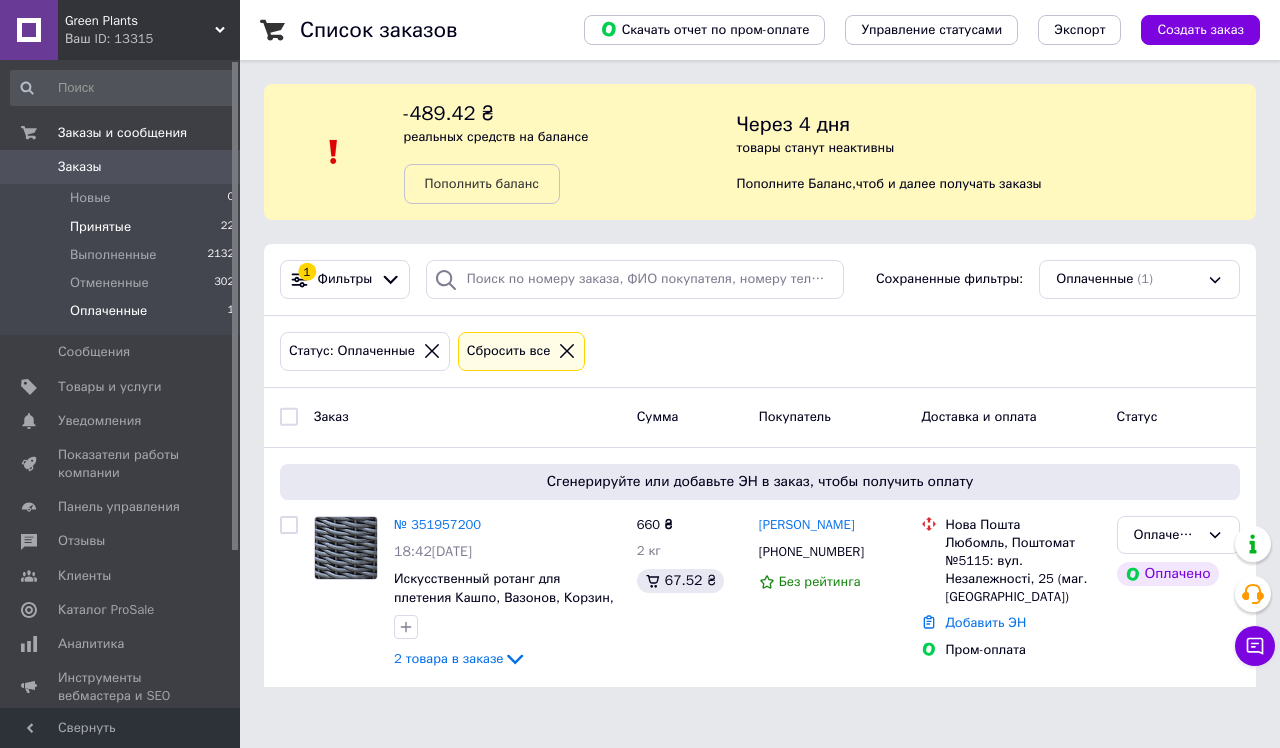 click on "Принятые 22" at bounding box center [123, 227] 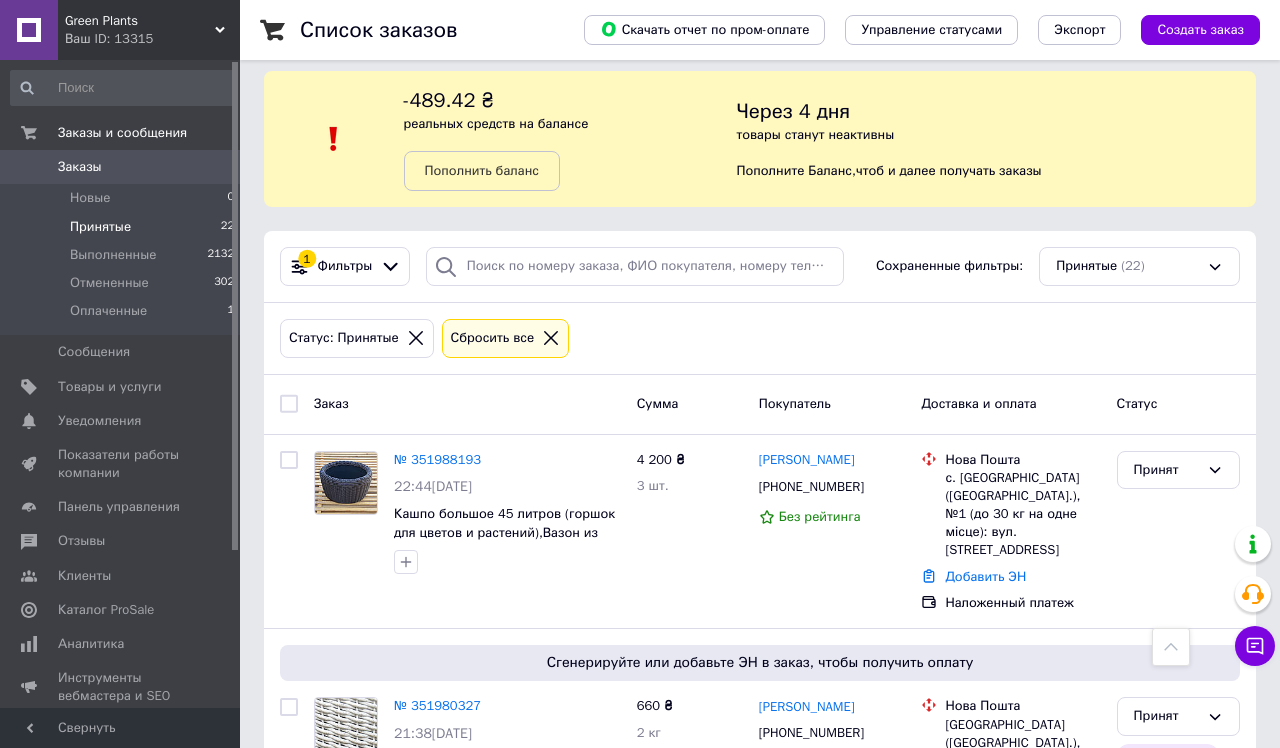 scroll, scrollTop: 14, scrollLeft: 0, axis: vertical 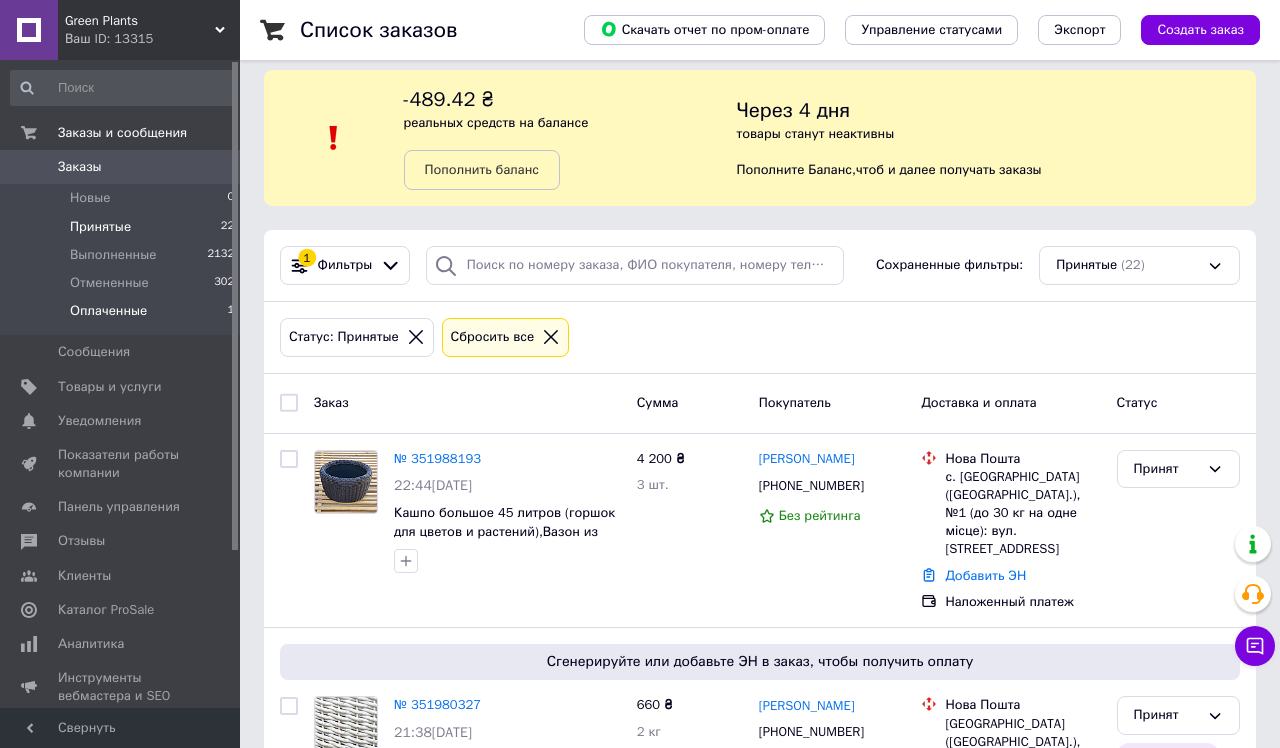 click on "Оплаченные" at bounding box center [108, 311] 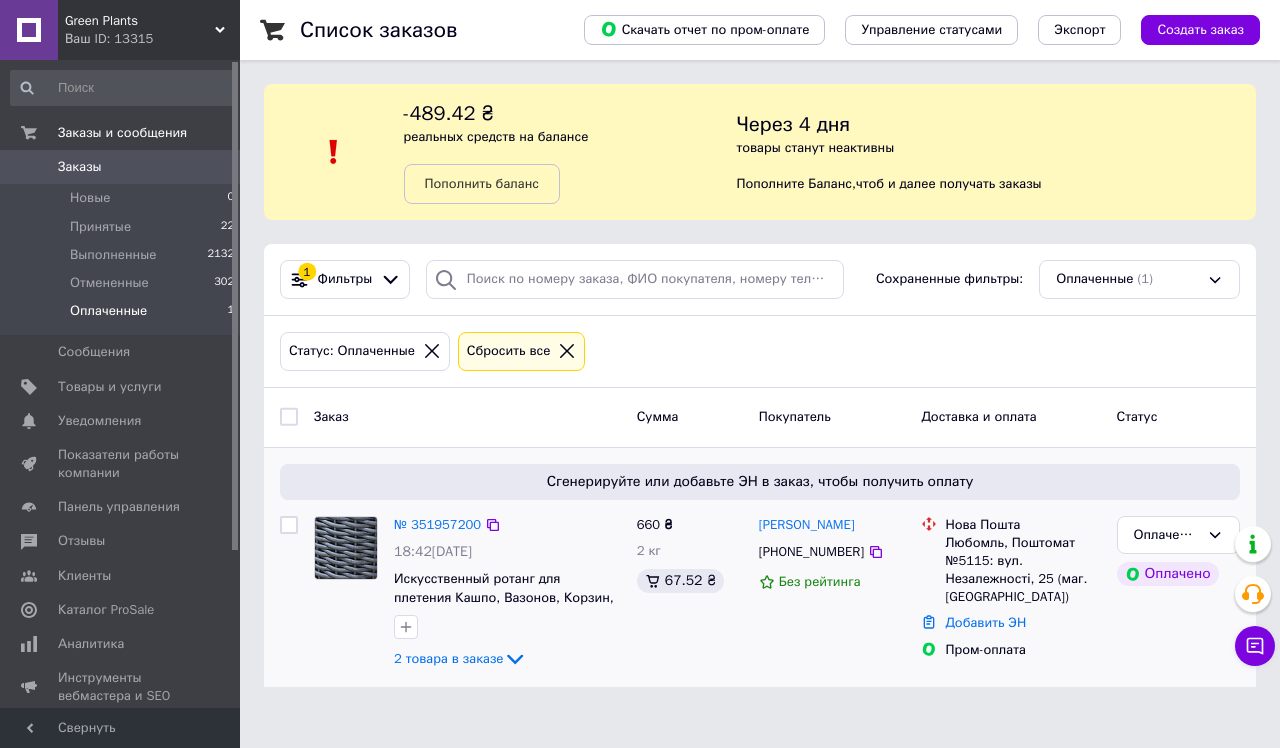 scroll, scrollTop: 0, scrollLeft: 0, axis: both 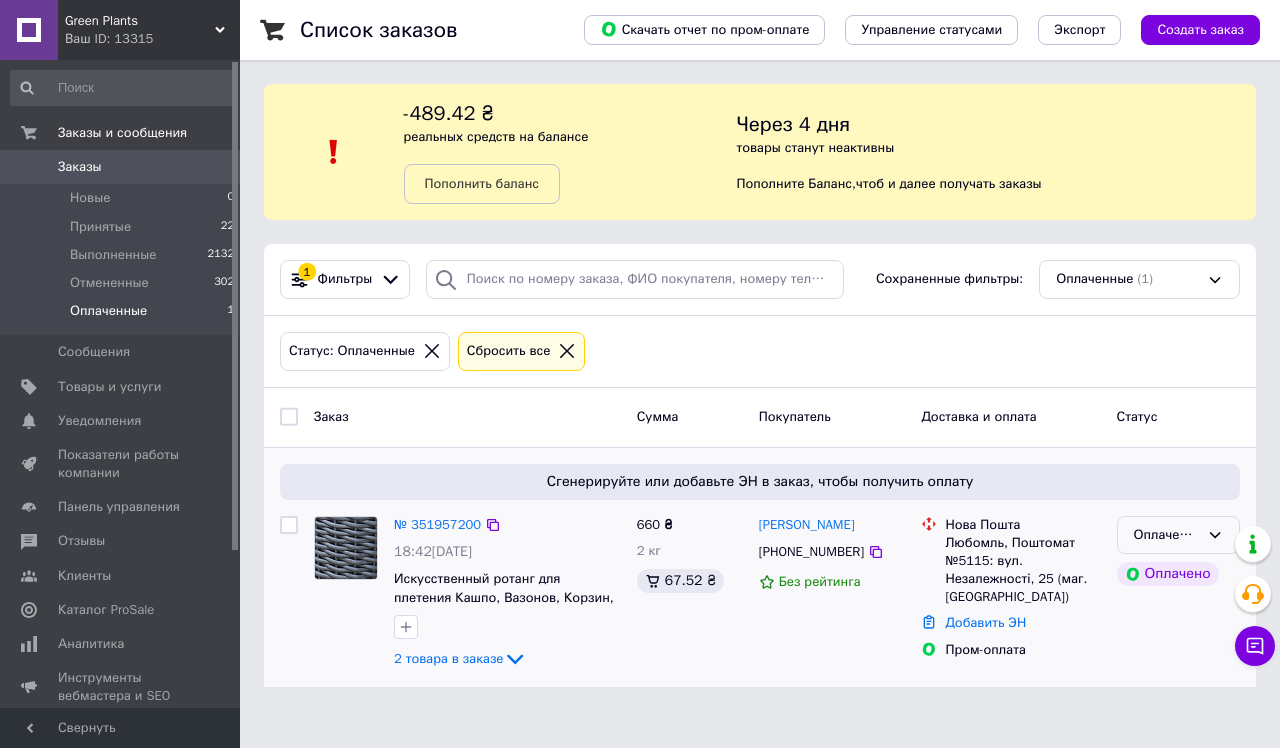 click on "Оплаченный" at bounding box center (1166, 535) 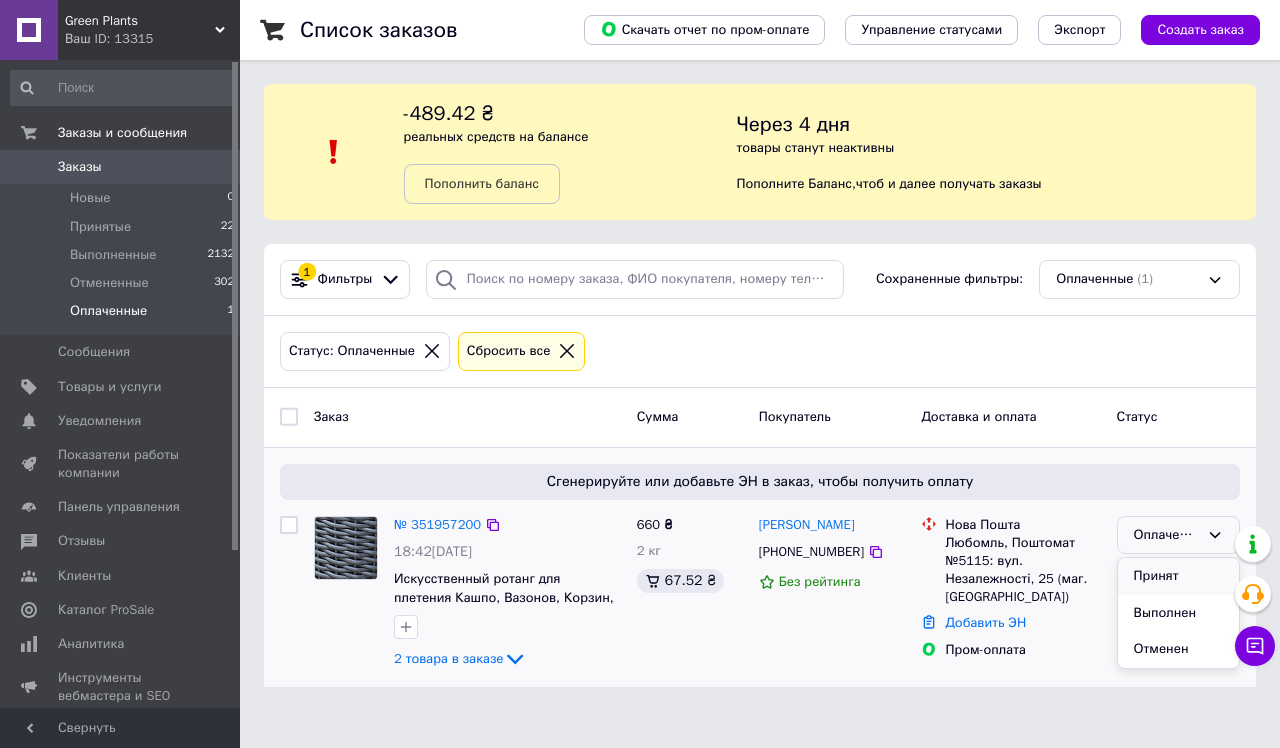 click on "Принят" at bounding box center [1178, 576] 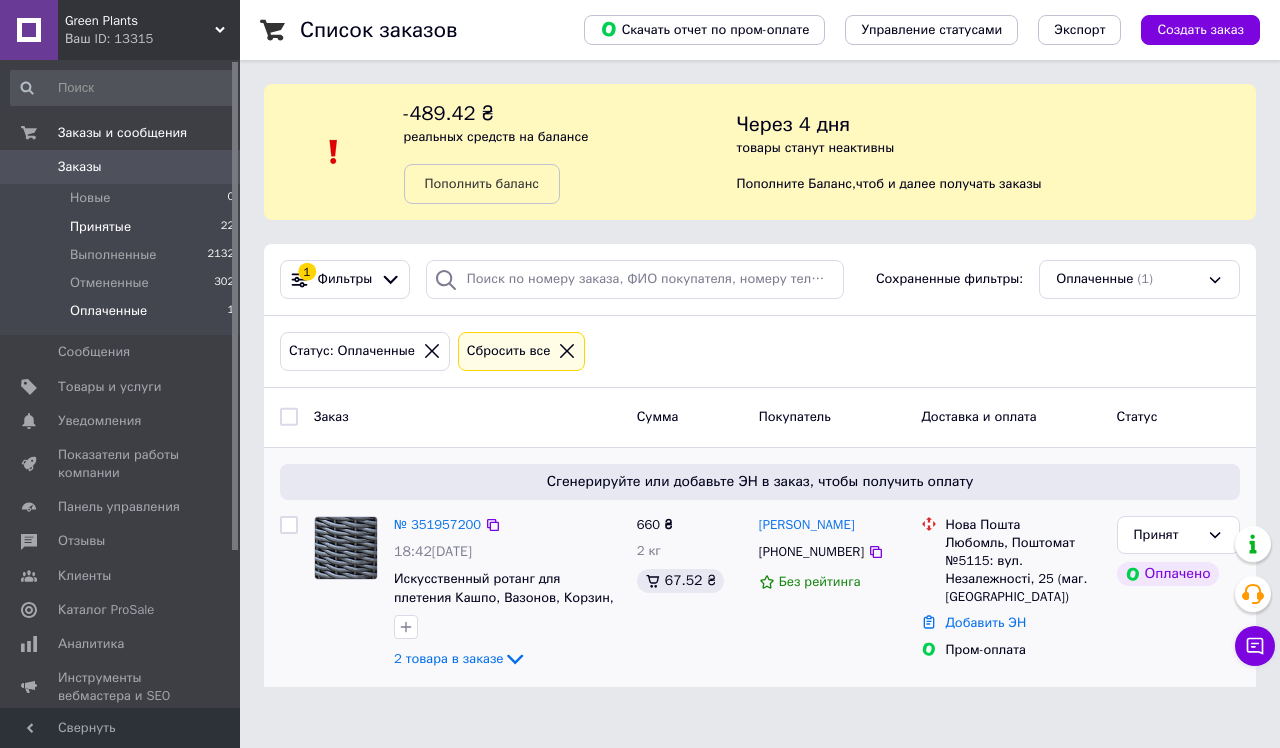 click on "Принятые" at bounding box center [100, 227] 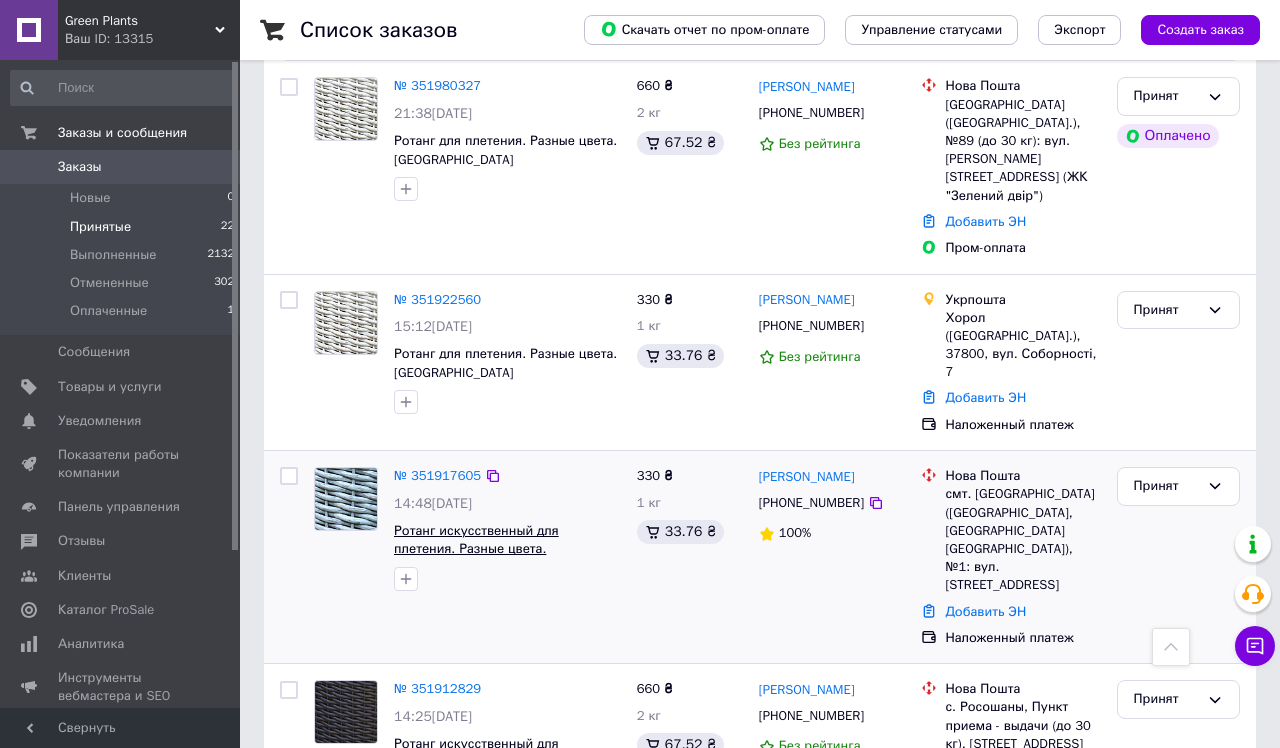 scroll, scrollTop: 634, scrollLeft: 0, axis: vertical 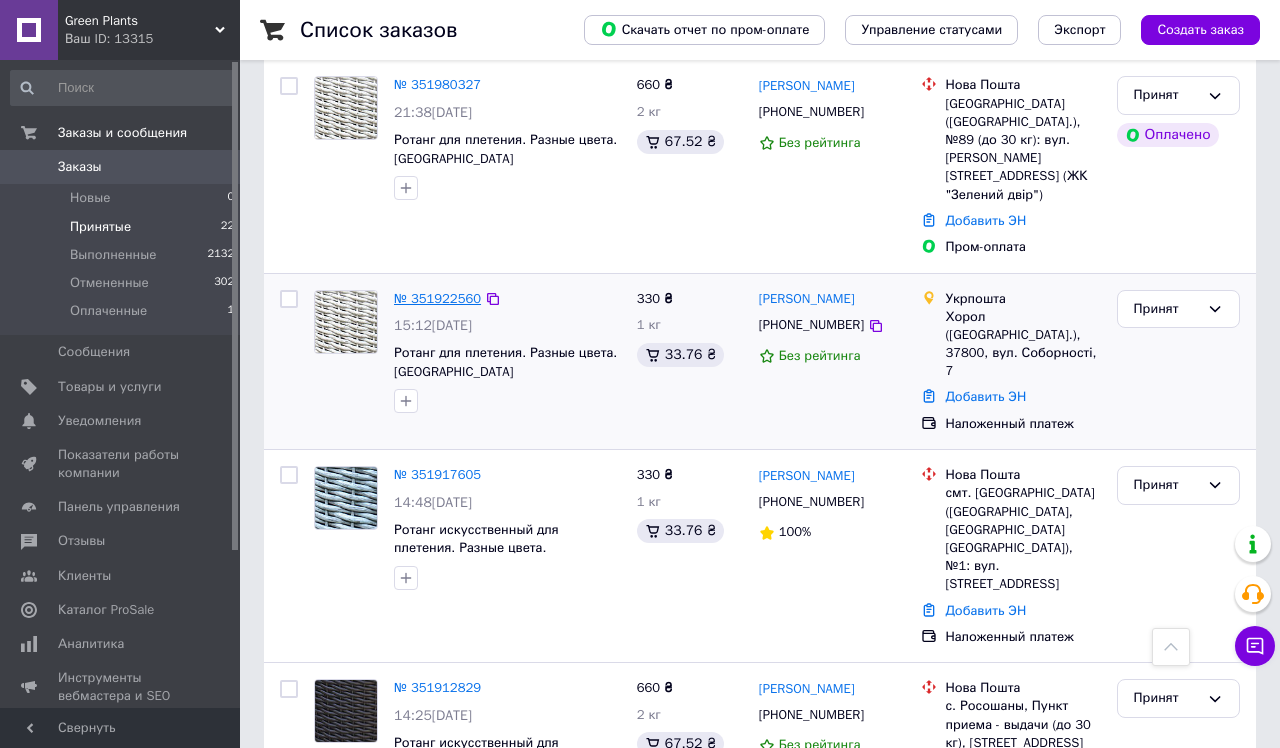 click on "№ 351922560" at bounding box center (437, 298) 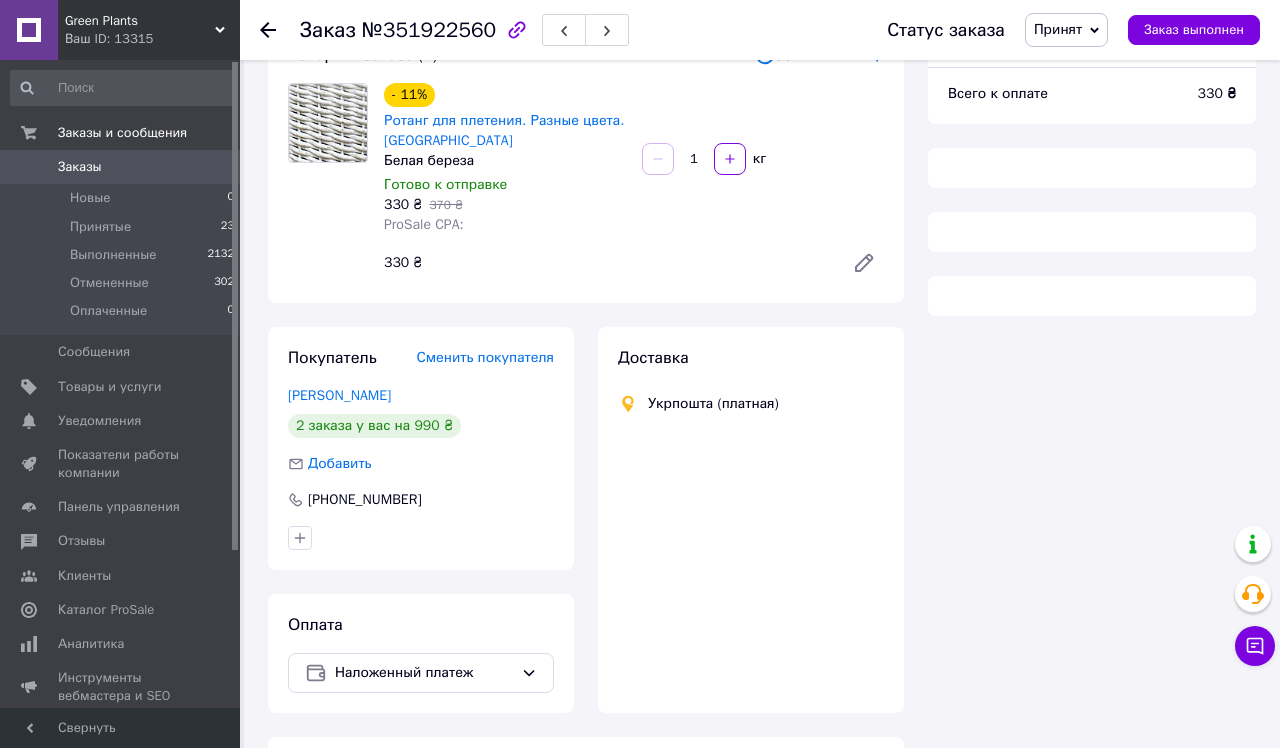 scroll, scrollTop: 152, scrollLeft: 0, axis: vertical 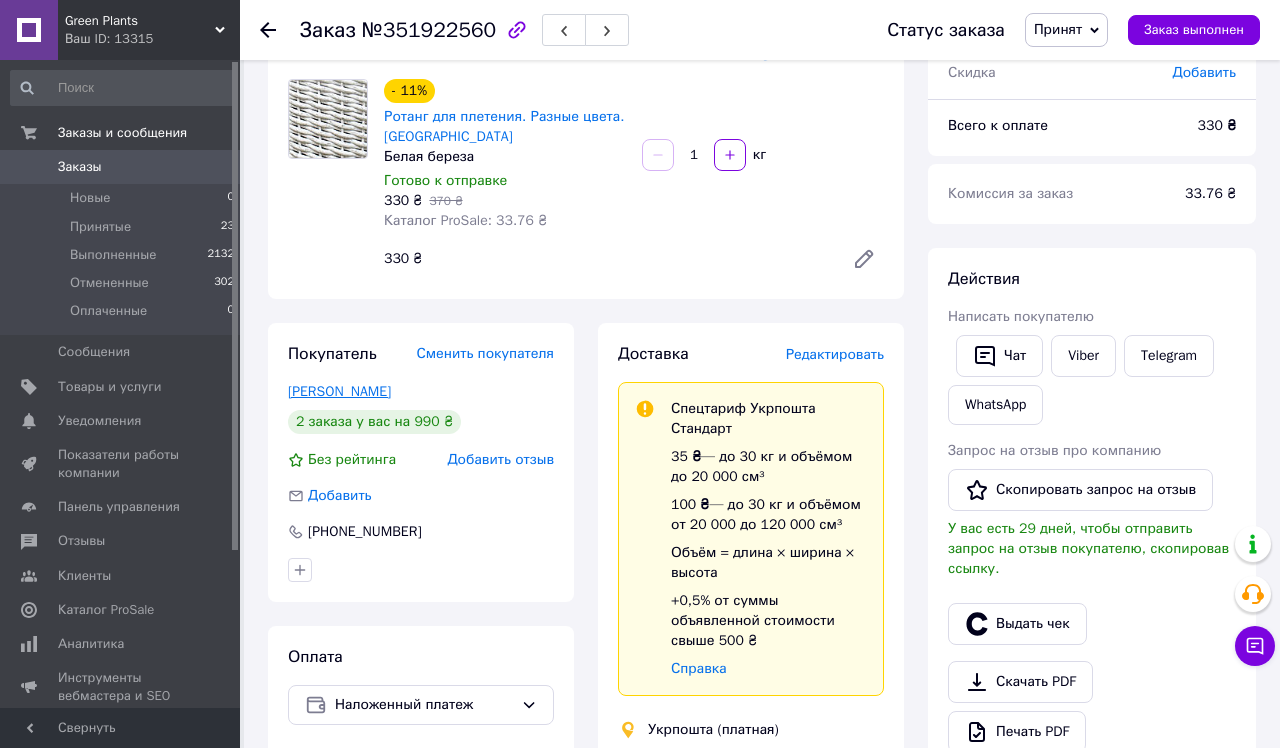 click on "Радченко Тетяна" at bounding box center (339, 391) 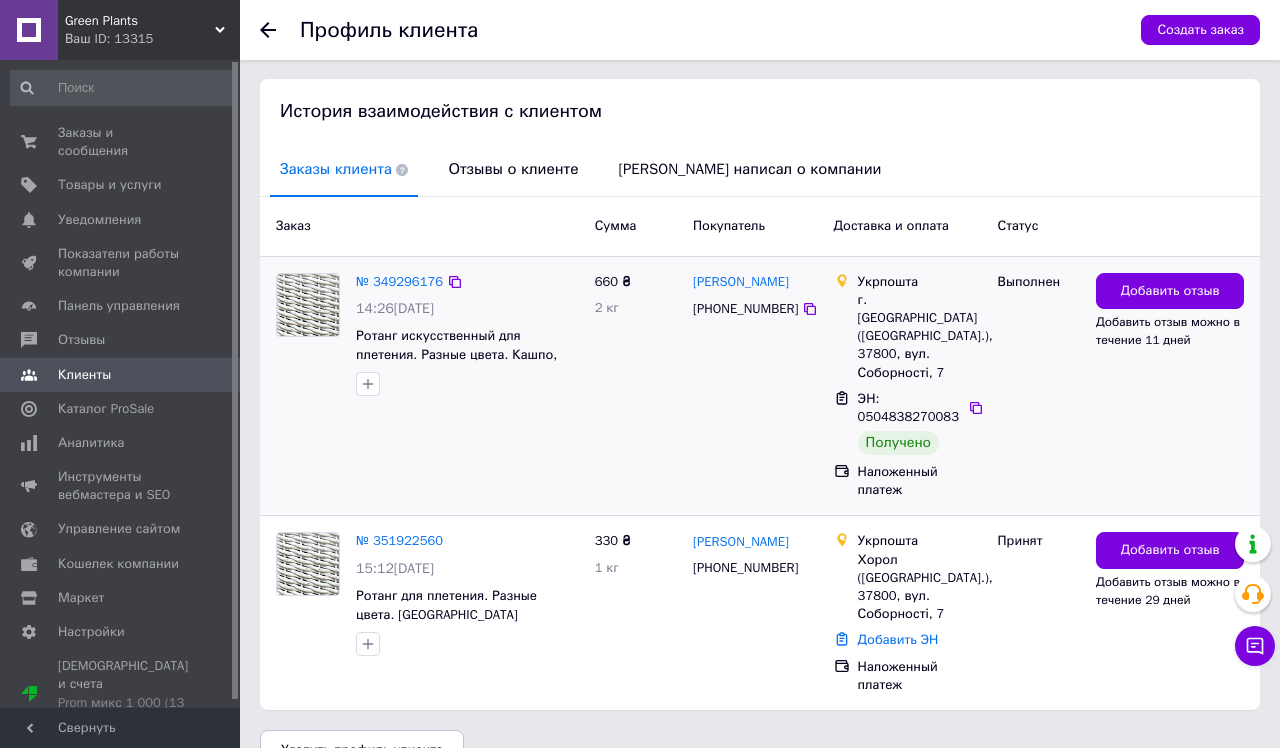 scroll, scrollTop: 383, scrollLeft: 0, axis: vertical 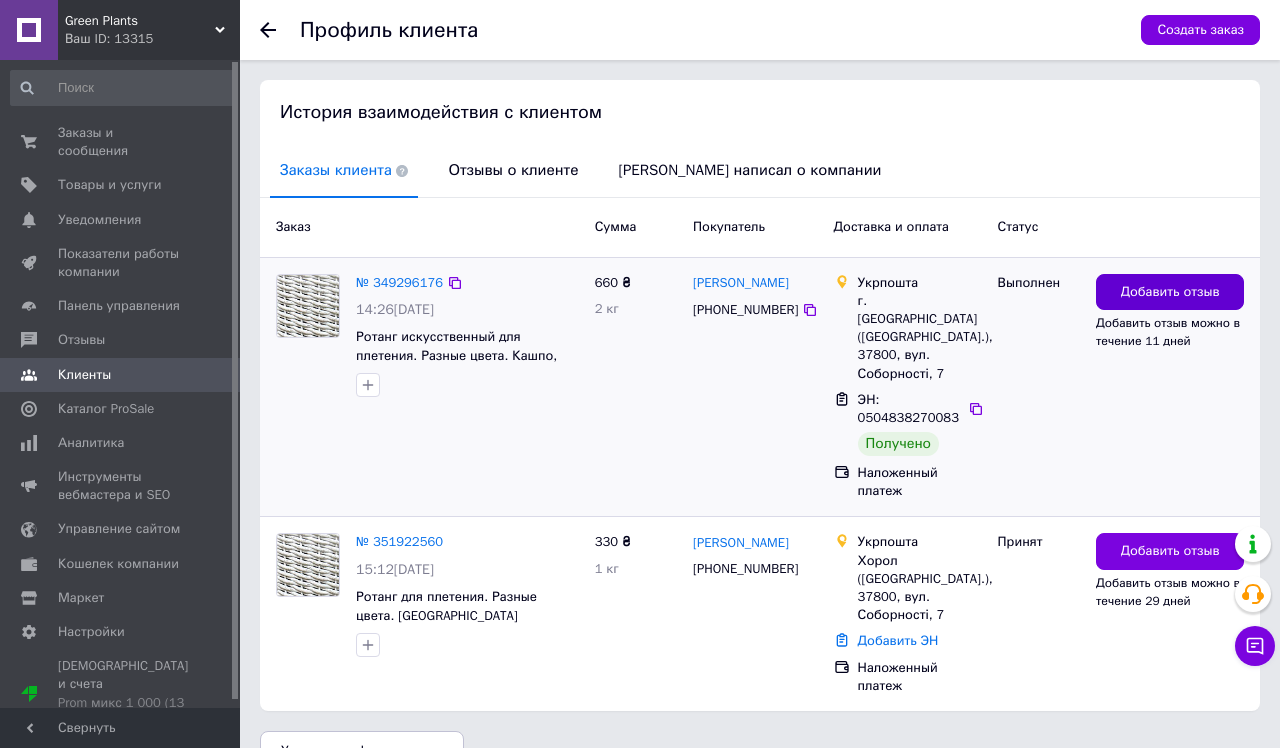 click on "Добавить отзыв" at bounding box center (1170, 292) 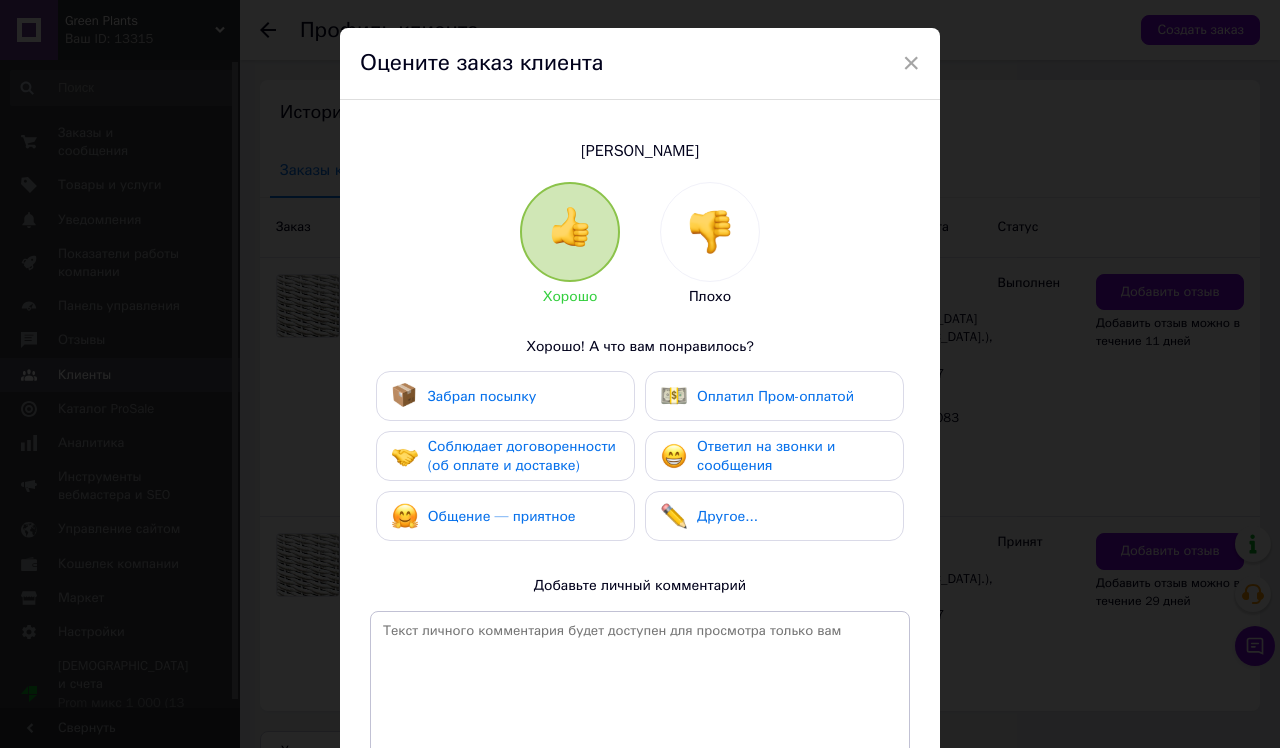 scroll, scrollTop: 49, scrollLeft: 0, axis: vertical 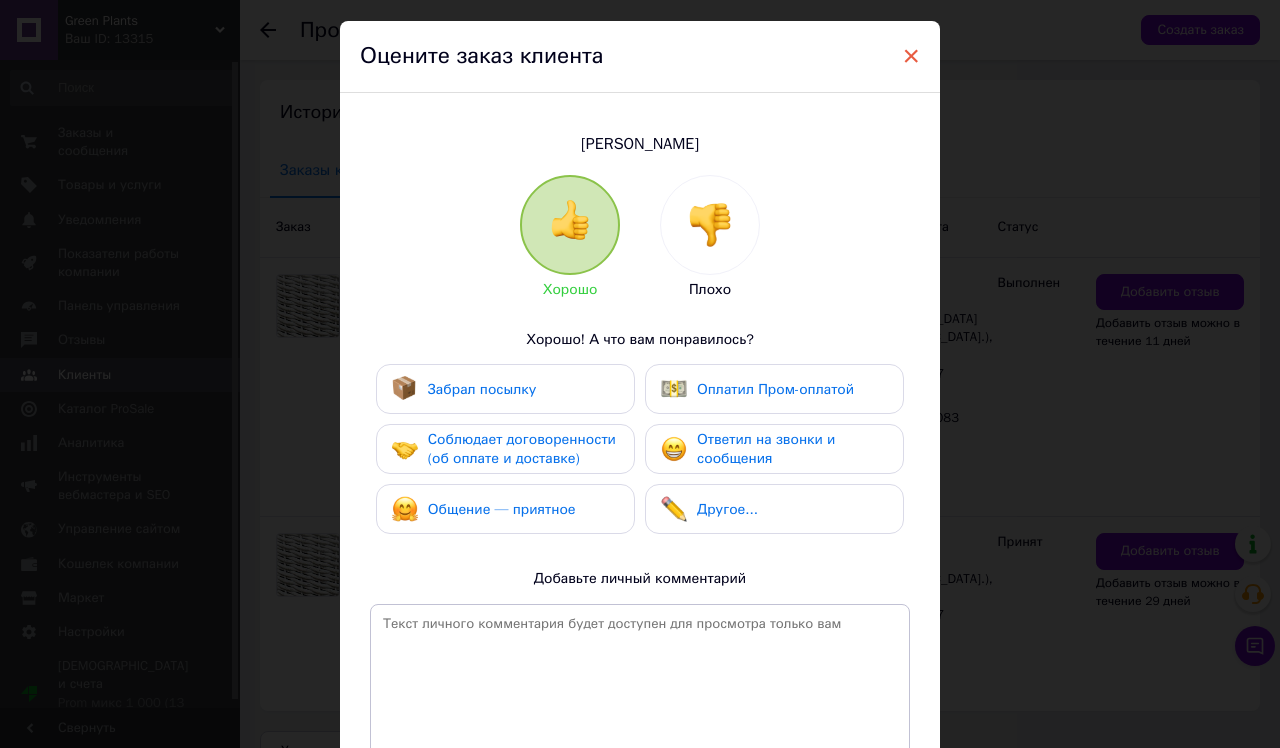 click on "×" at bounding box center (911, 56) 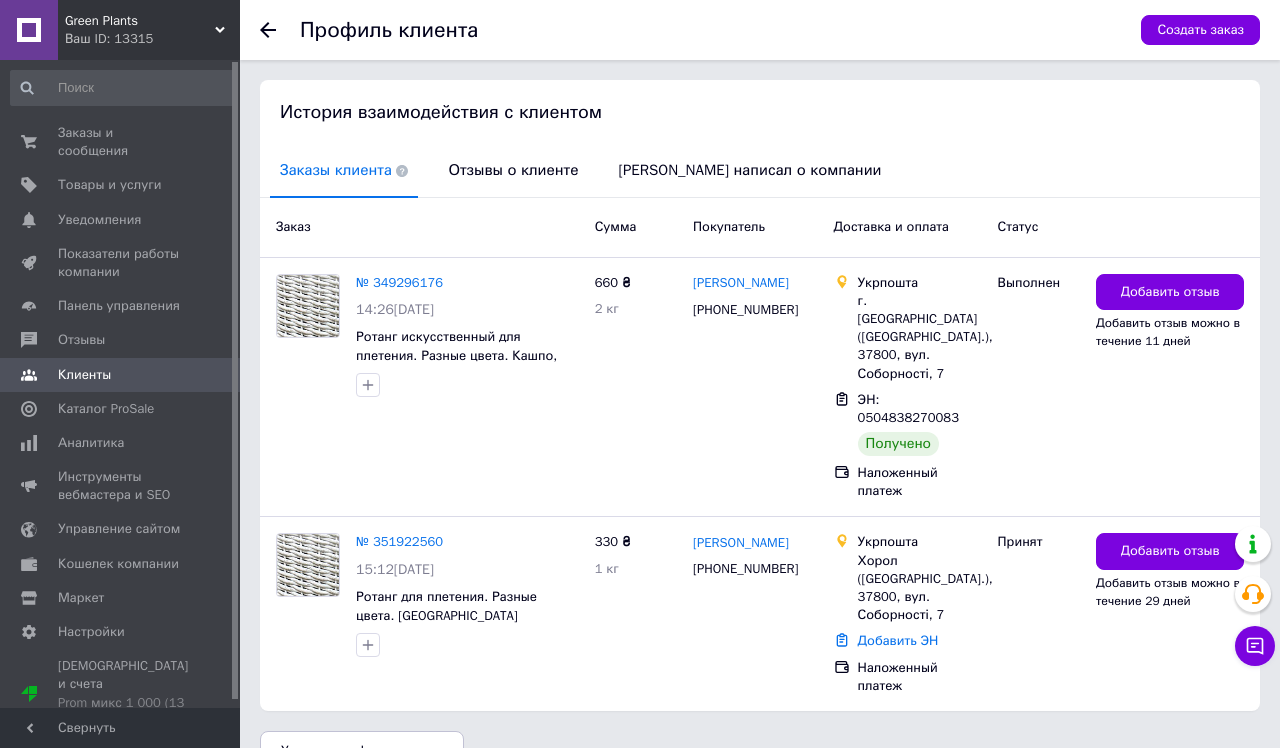 click on "Клиенты" at bounding box center (121, 375) 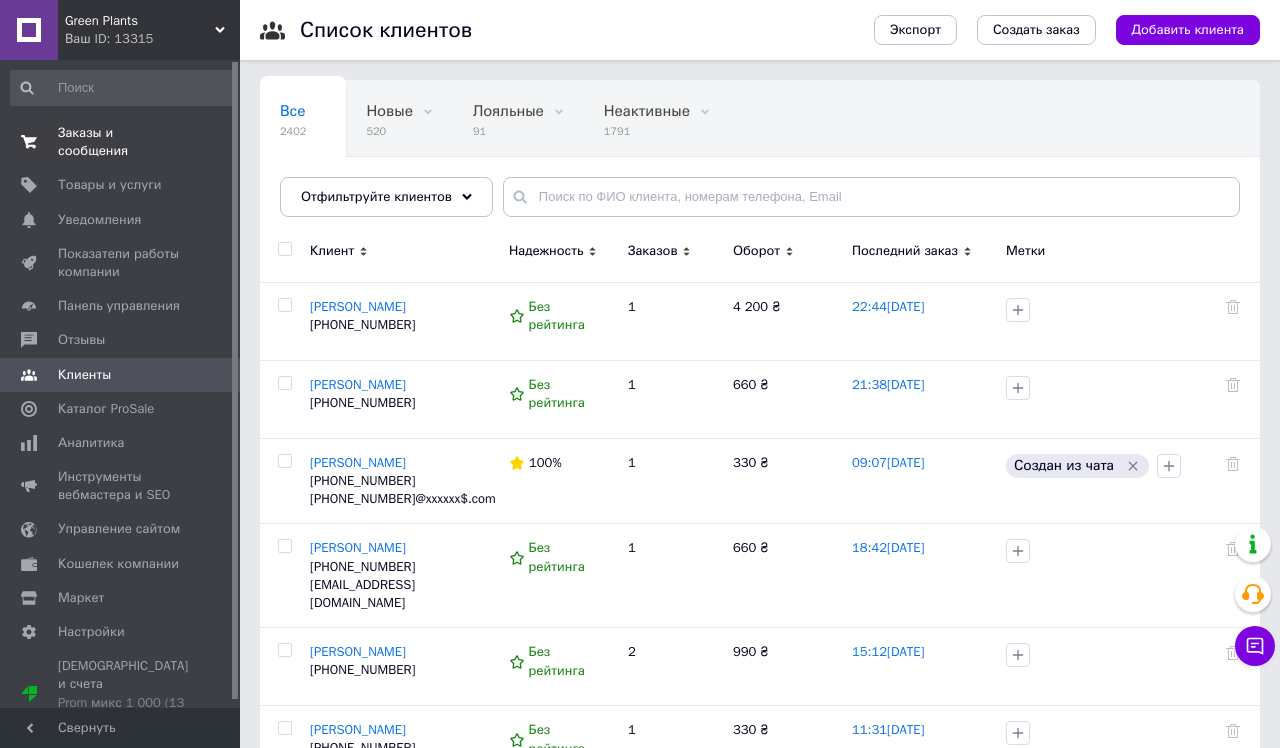click on "Заказы и сообщения 0 0" at bounding box center (123, 142) 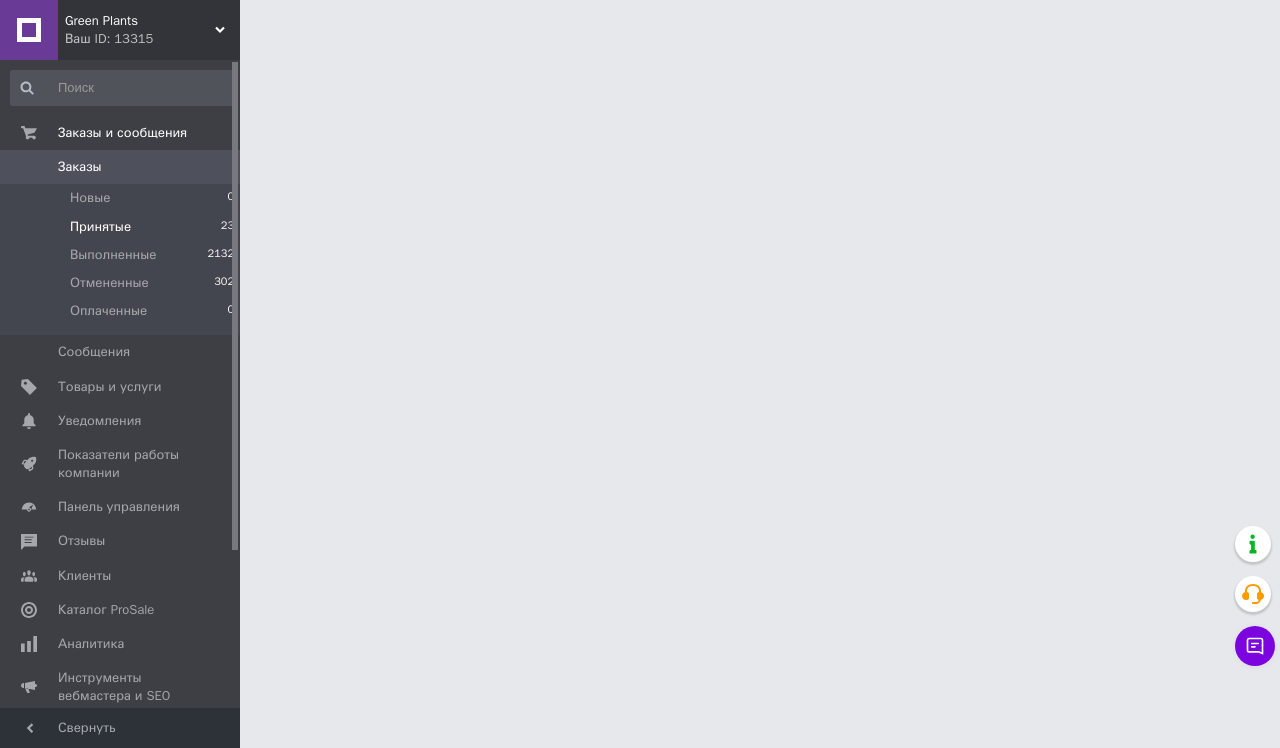 click on "Принятые" at bounding box center [100, 227] 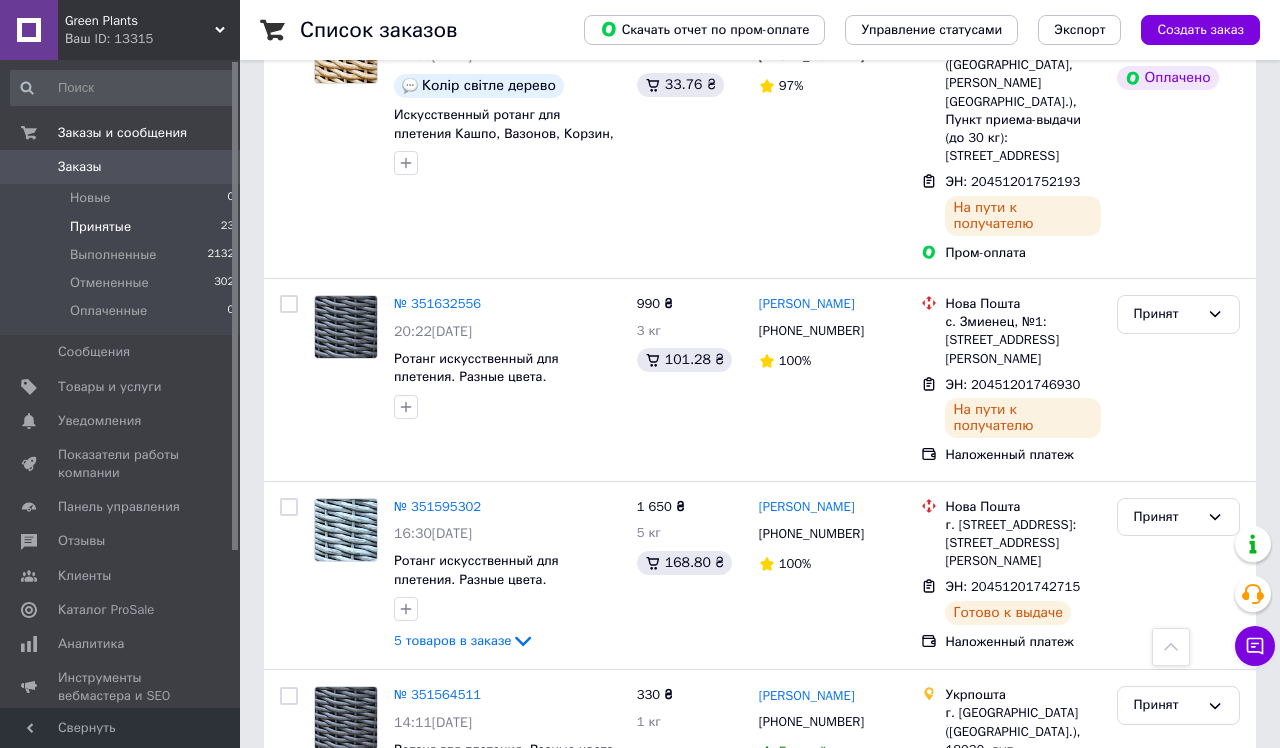 scroll, scrollTop: 2304, scrollLeft: 0, axis: vertical 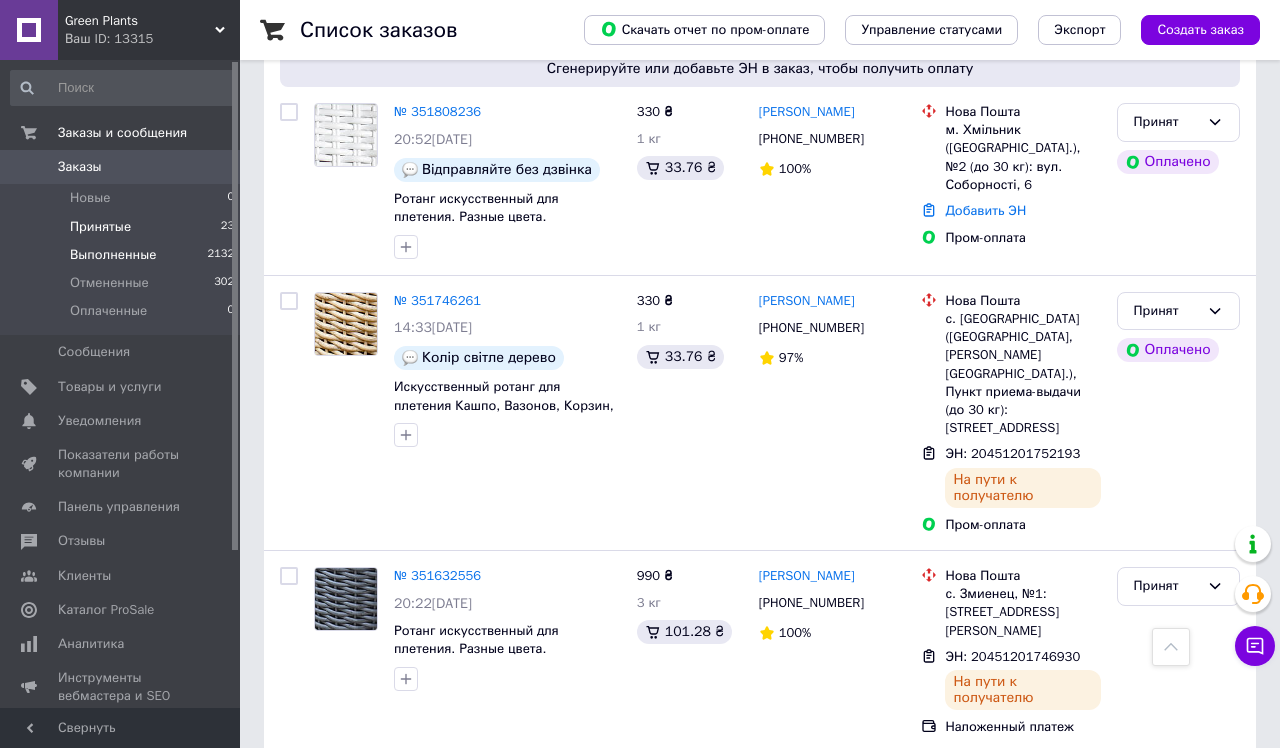 click on "Выполненные" at bounding box center [113, 255] 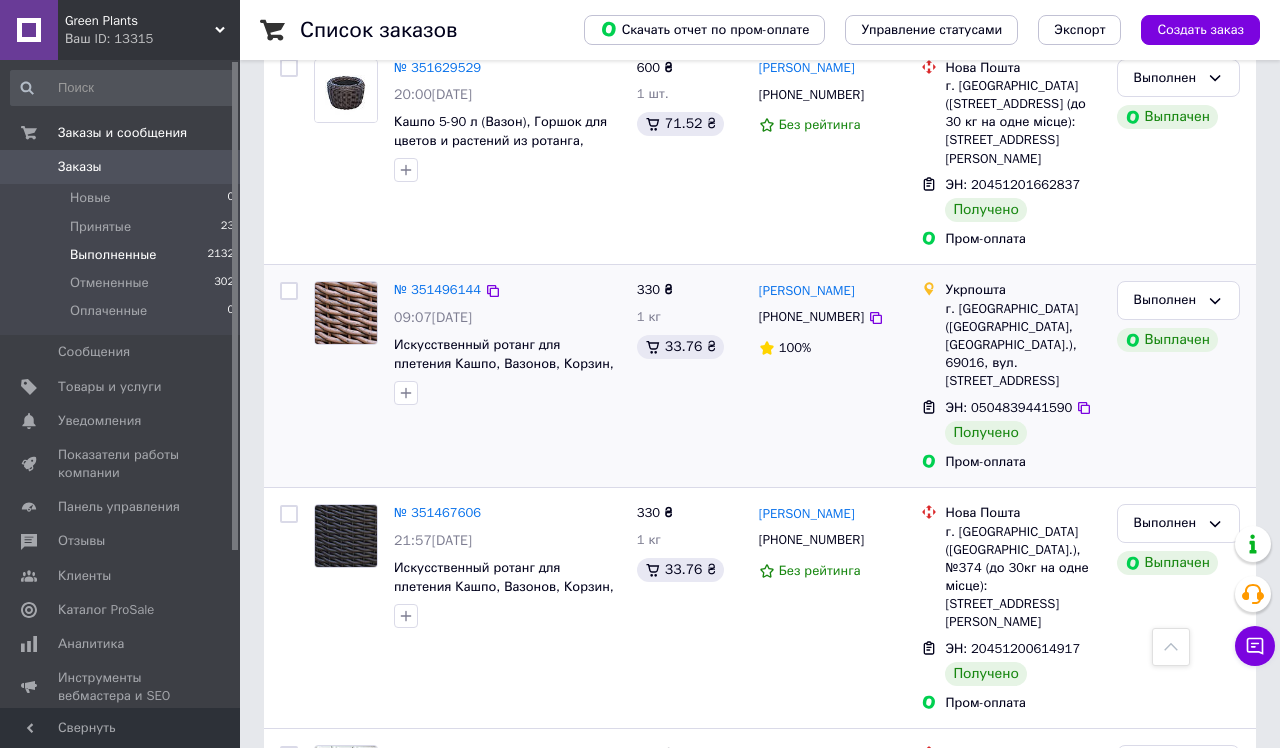 scroll, scrollTop: 777, scrollLeft: 0, axis: vertical 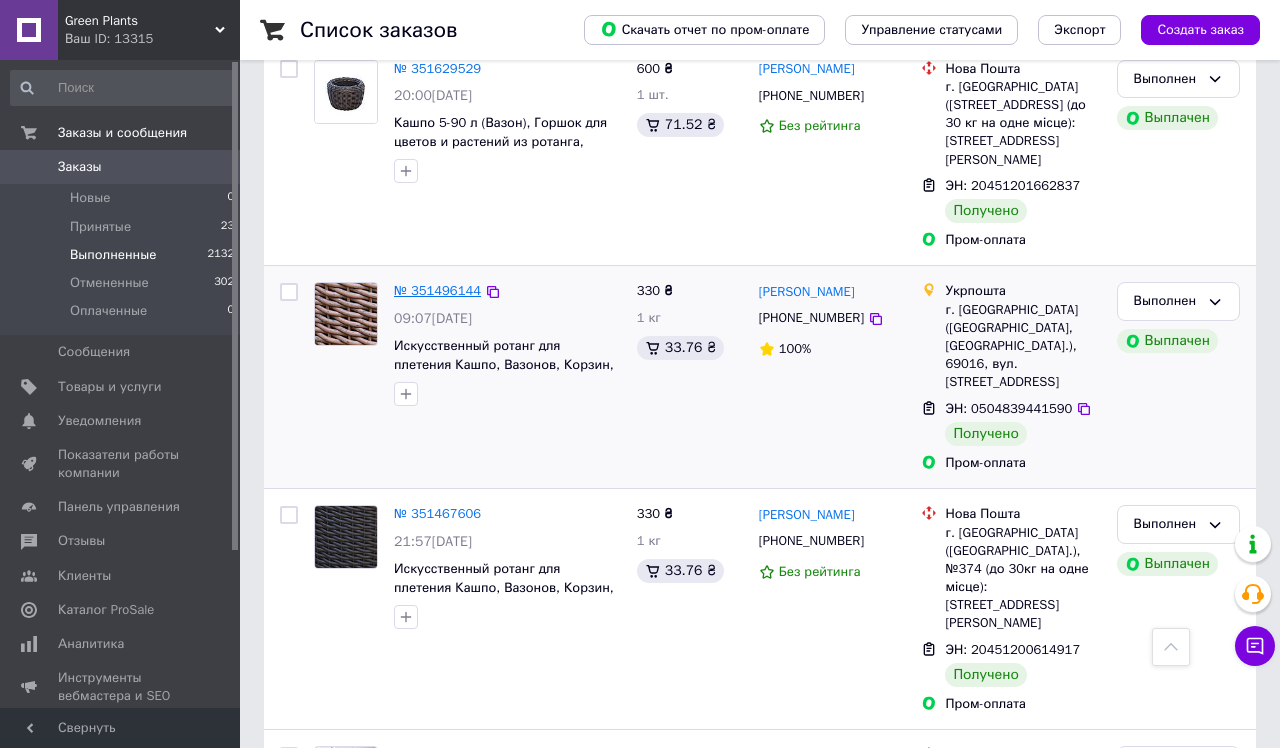 click on "№ 351496144" at bounding box center [437, 290] 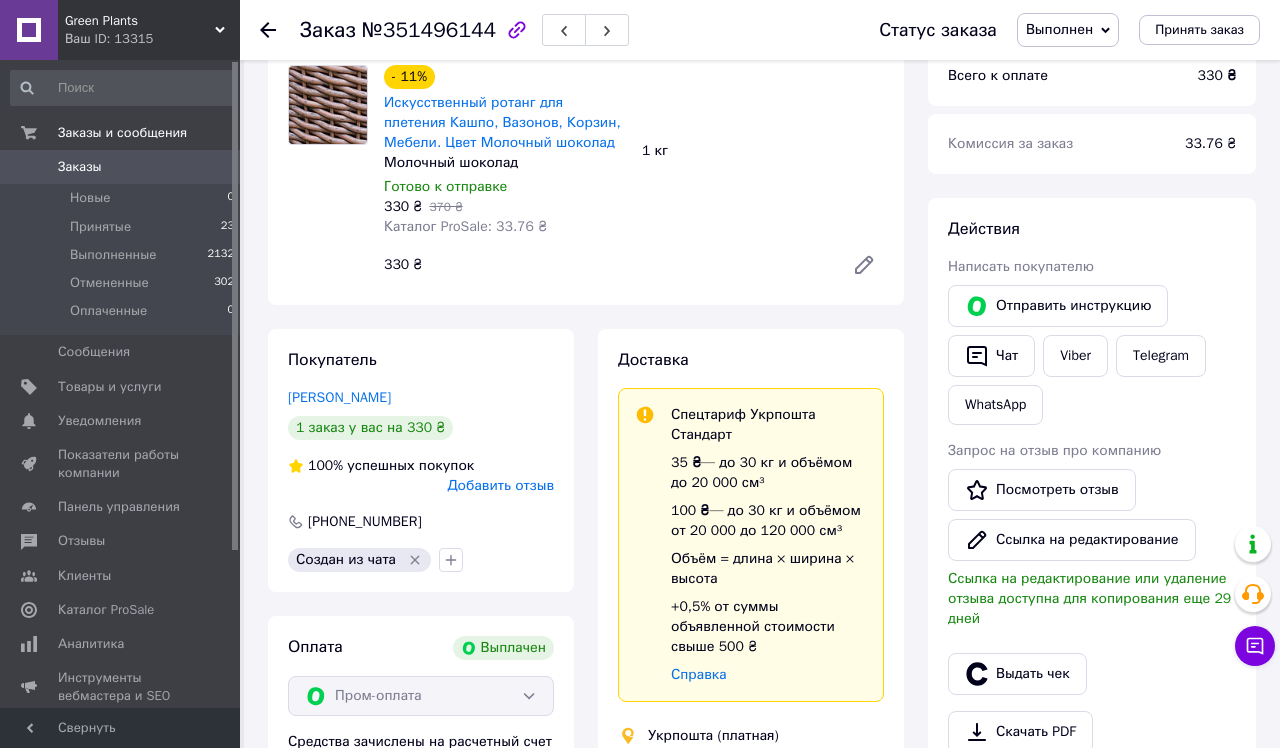 scroll, scrollTop: 116, scrollLeft: 0, axis: vertical 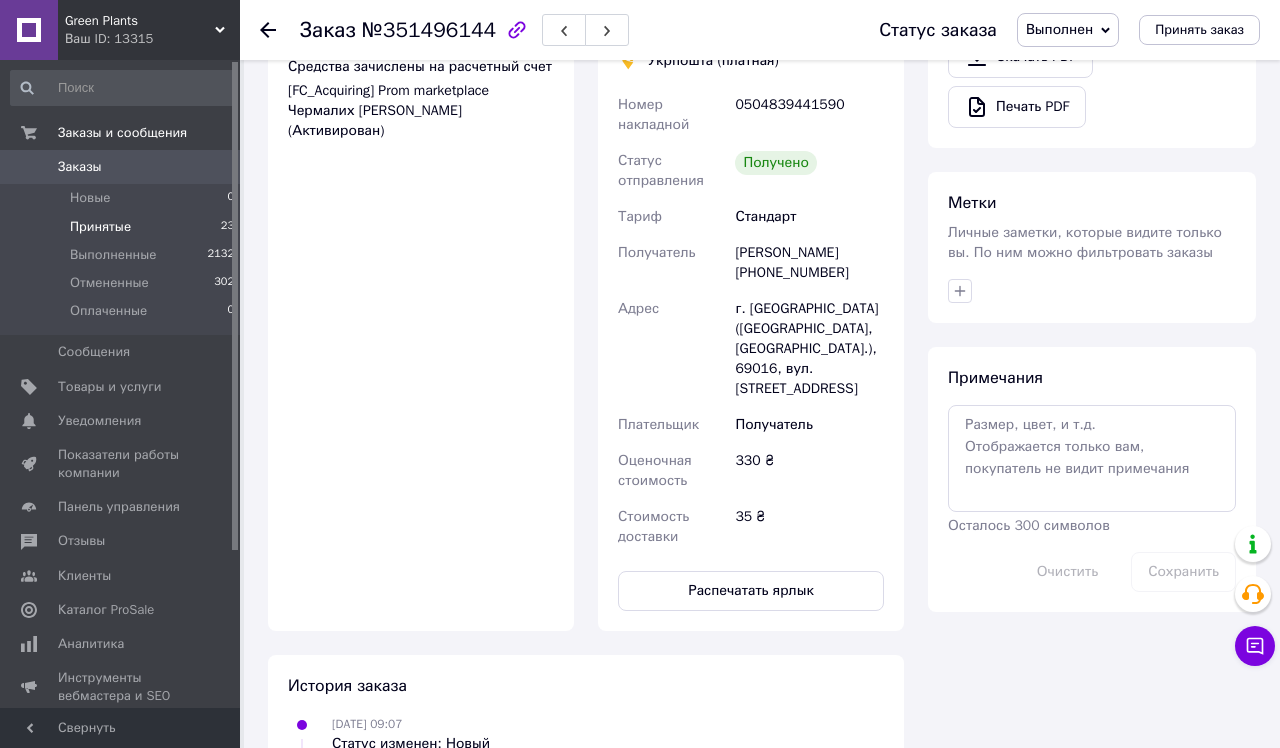 click on "Принятые" at bounding box center [100, 227] 